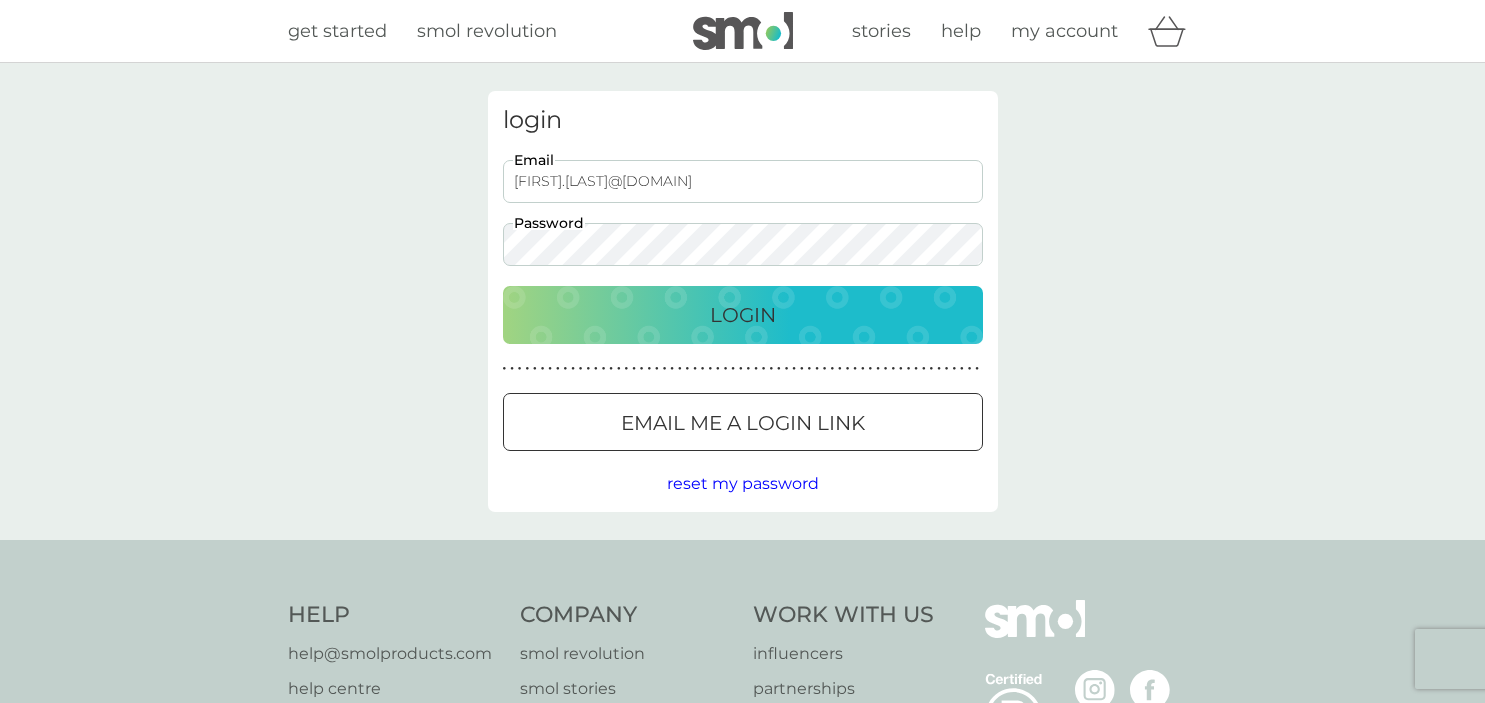 scroll, scrollTop: 0, scrollLeft: 0, axis: both 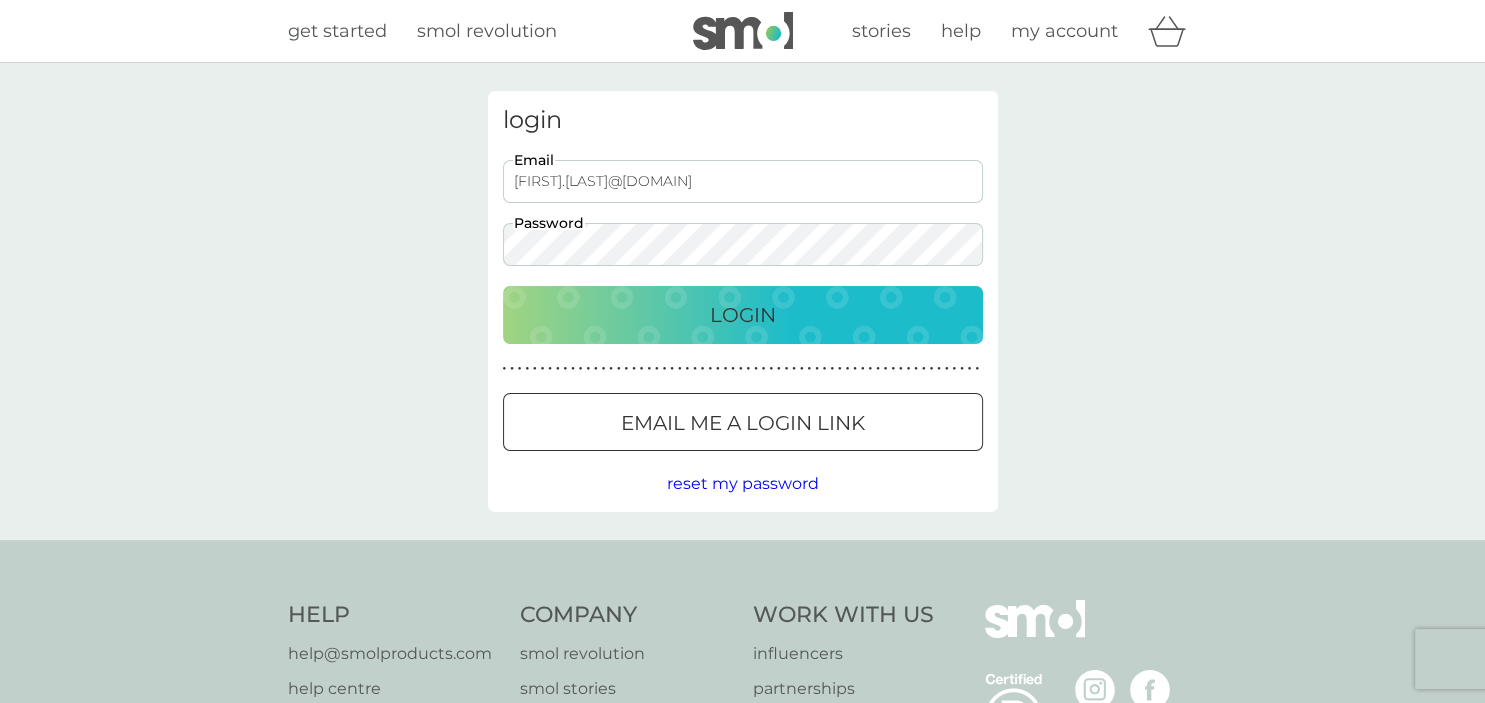 click on "Login" at bounding box center [743, 315] 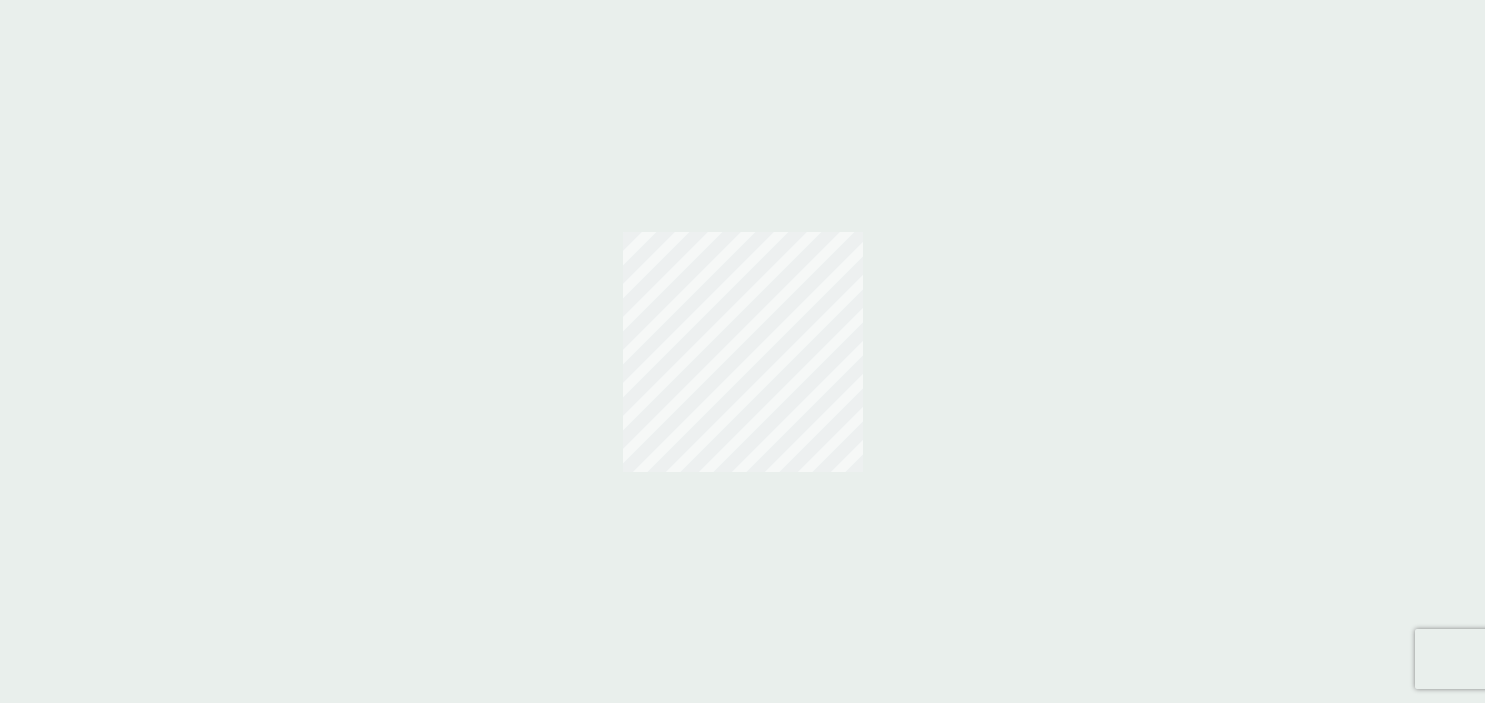scroll, scrollTop: 0, scrollLeft: 0, axis: both 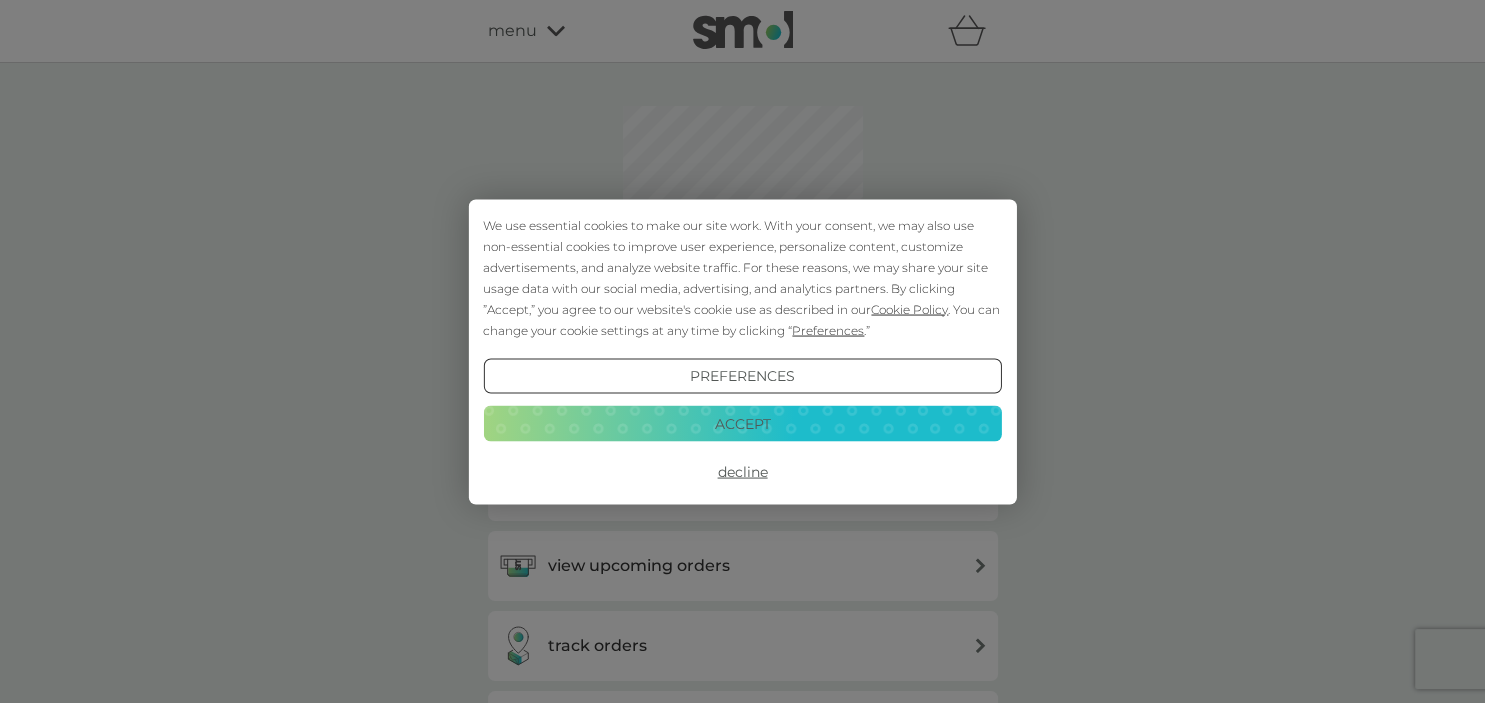 click on "Accept" at bounding box center [742, 424] 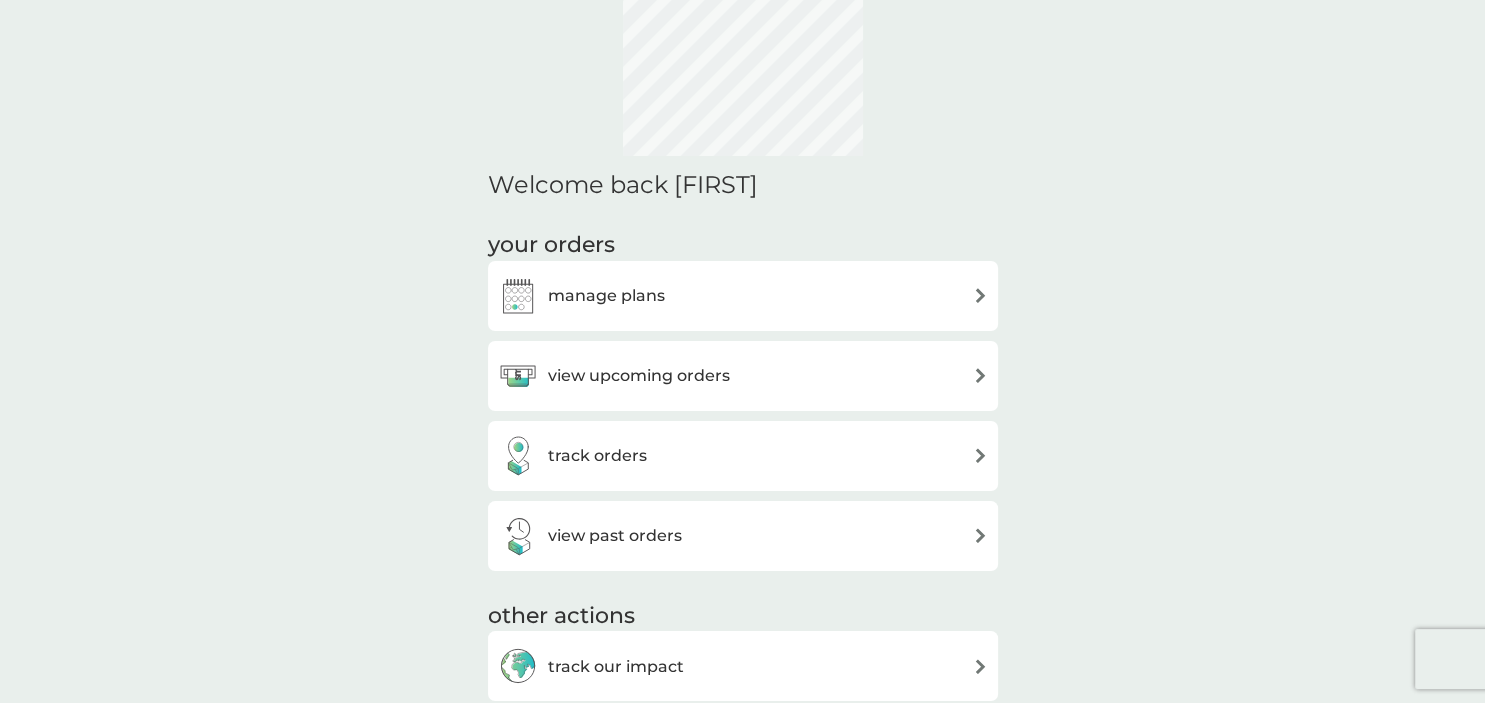 scroll, scrollTop: 497, scrollLeft: 0, axis: vertical 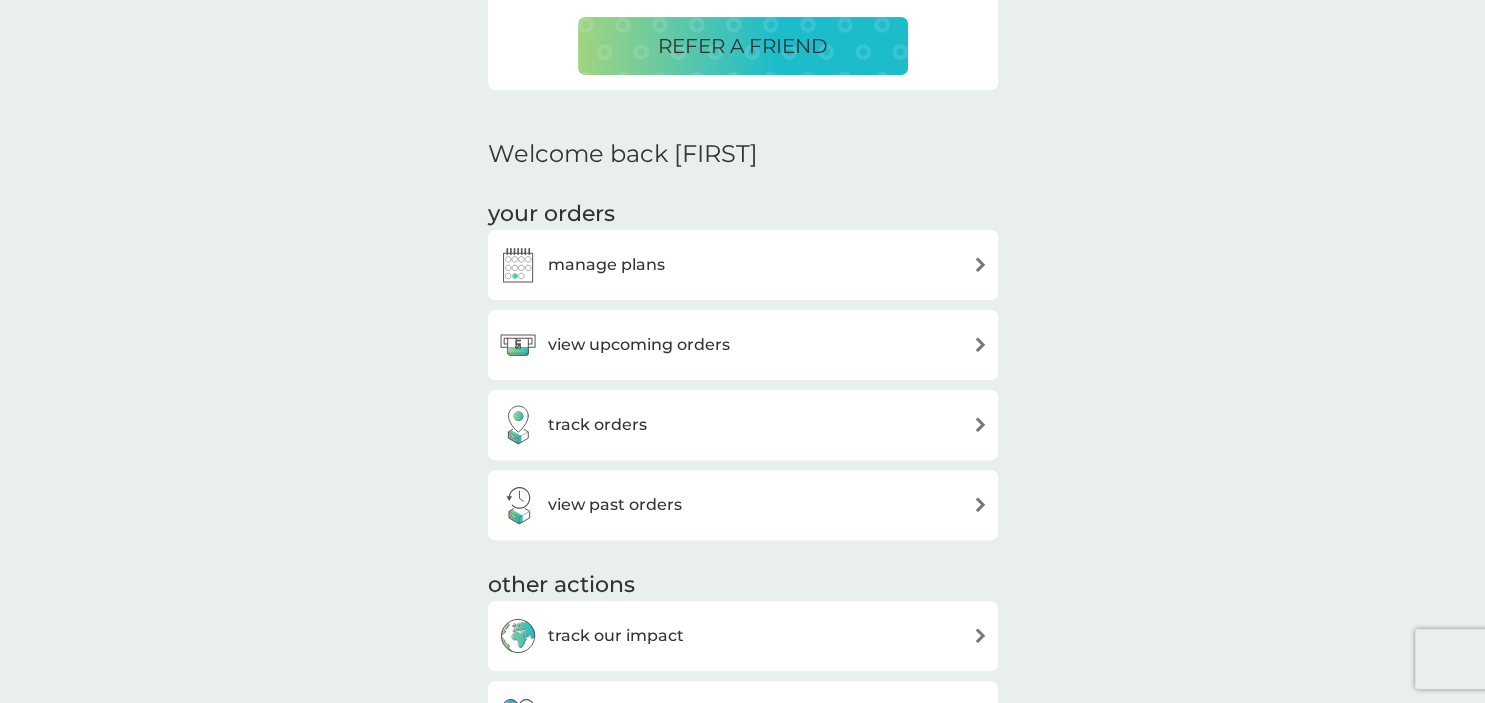 click on "view upcoming orders" at bounding box center (743, 345) 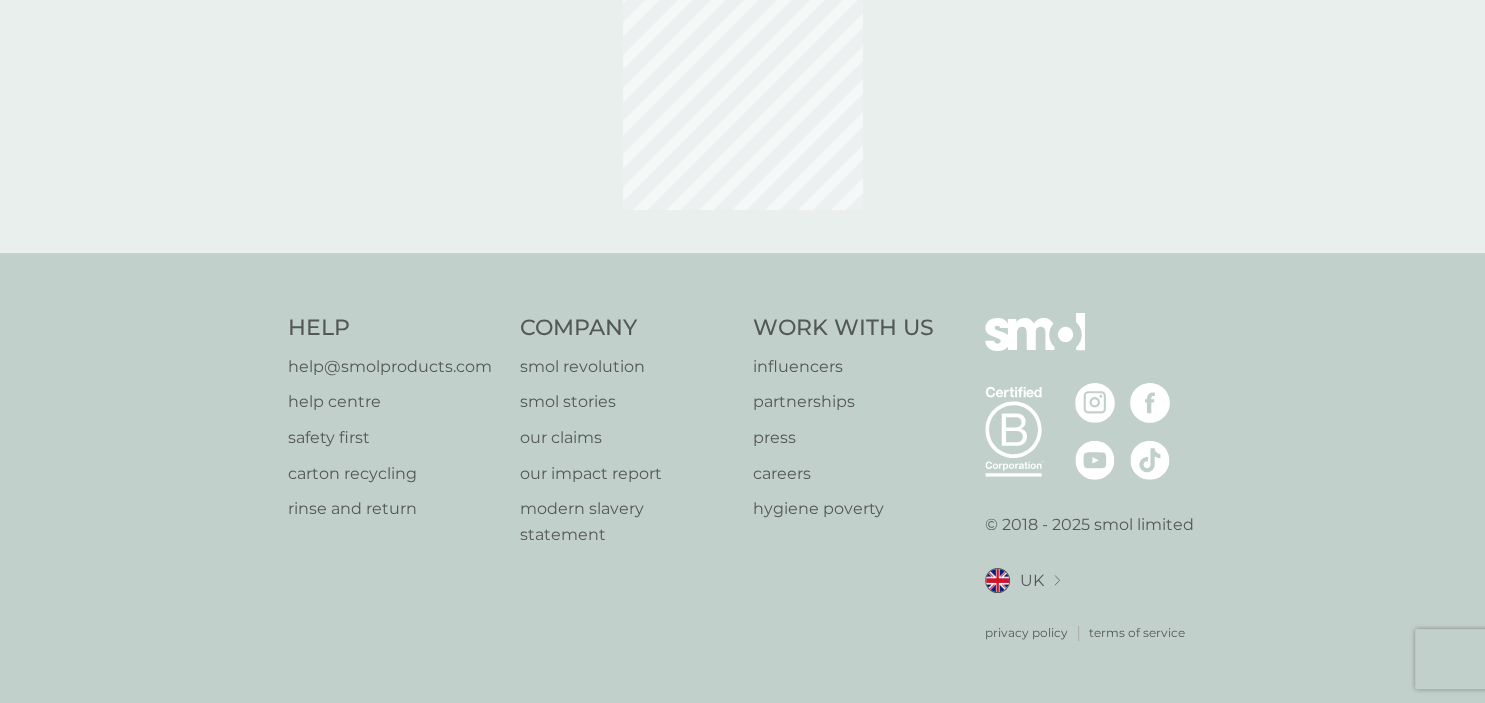 scroll, scrollTop: 0, scrollLeft: 0, axis: both 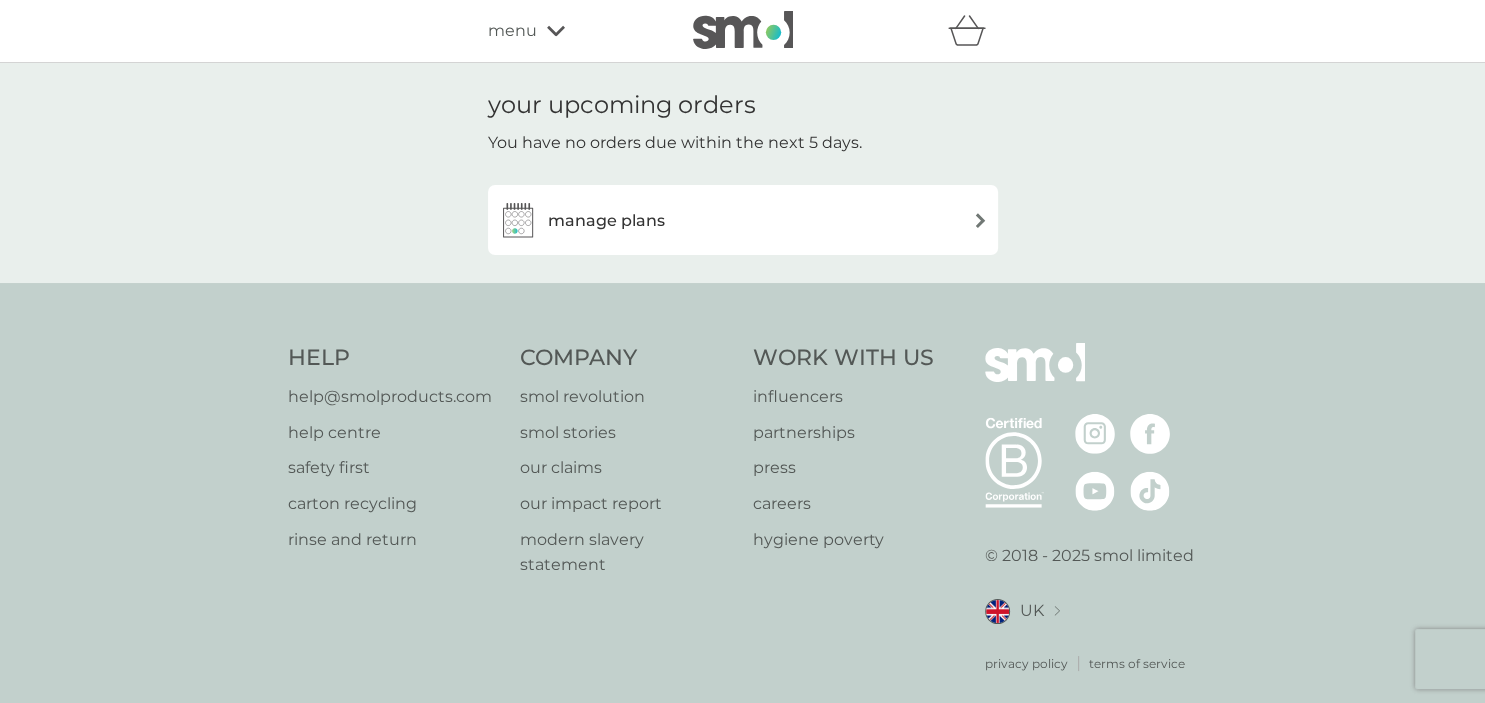 click on "manage plans" at bounding box center (743, 220) 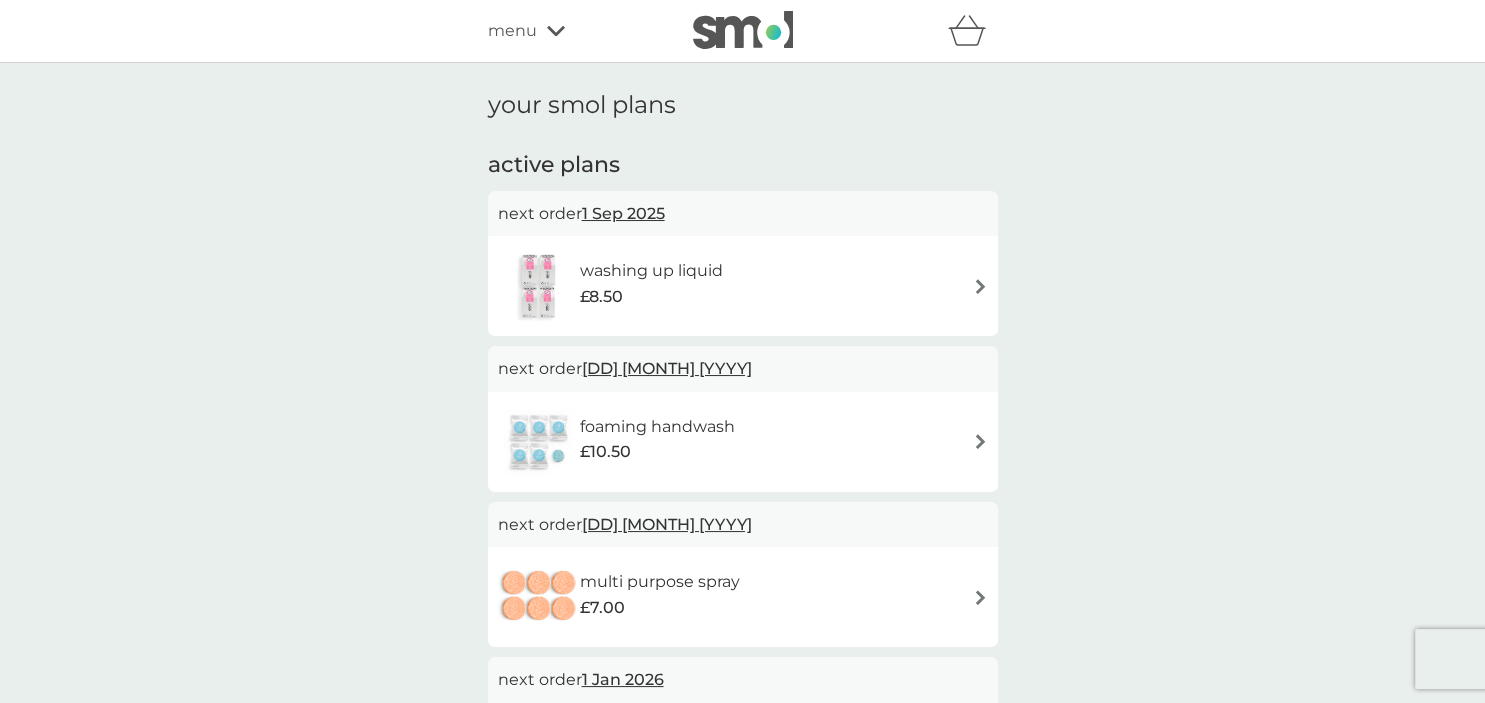 click on "washing up liquid £8.50" at bounding box center [743, 286] 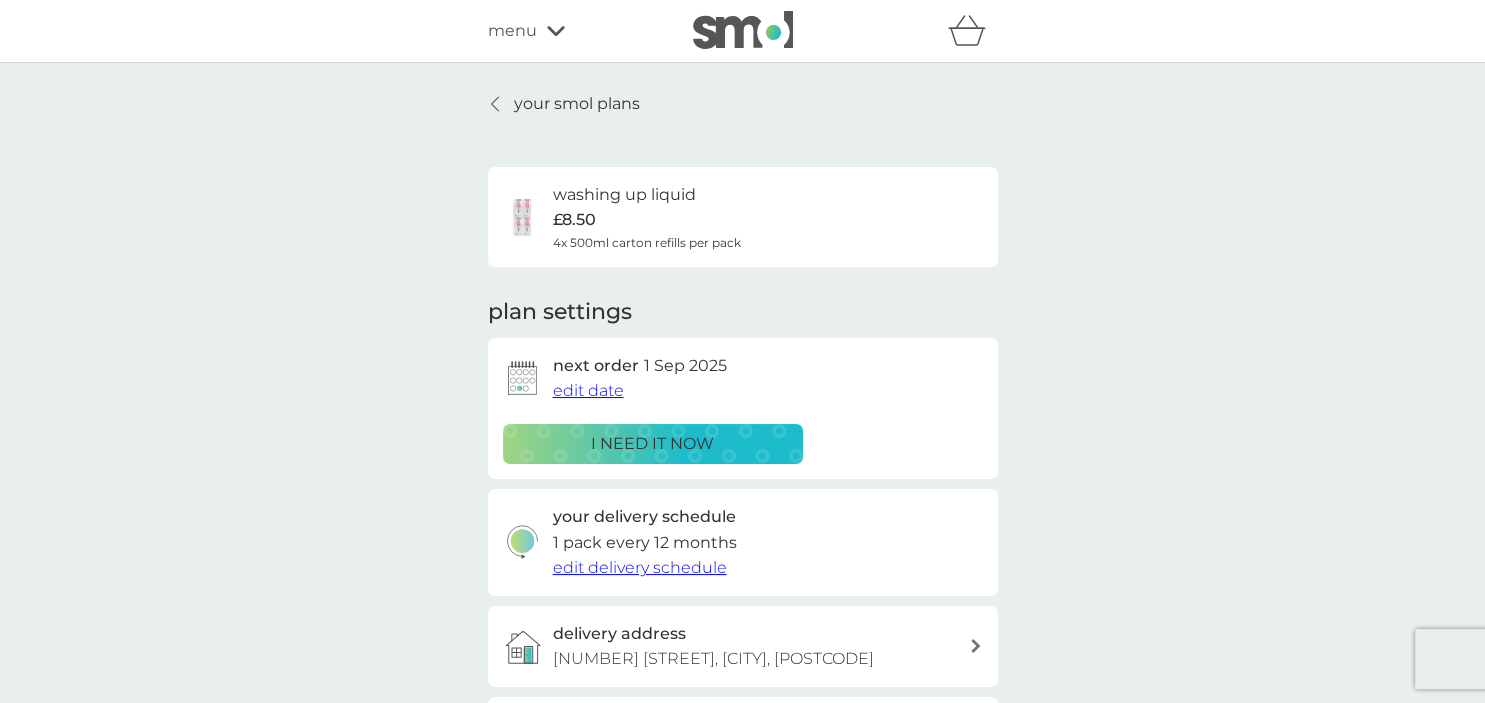 click on "washing up liquid £8.50 4x 500ml carton refills per pack" at bounding box center (647, 217) 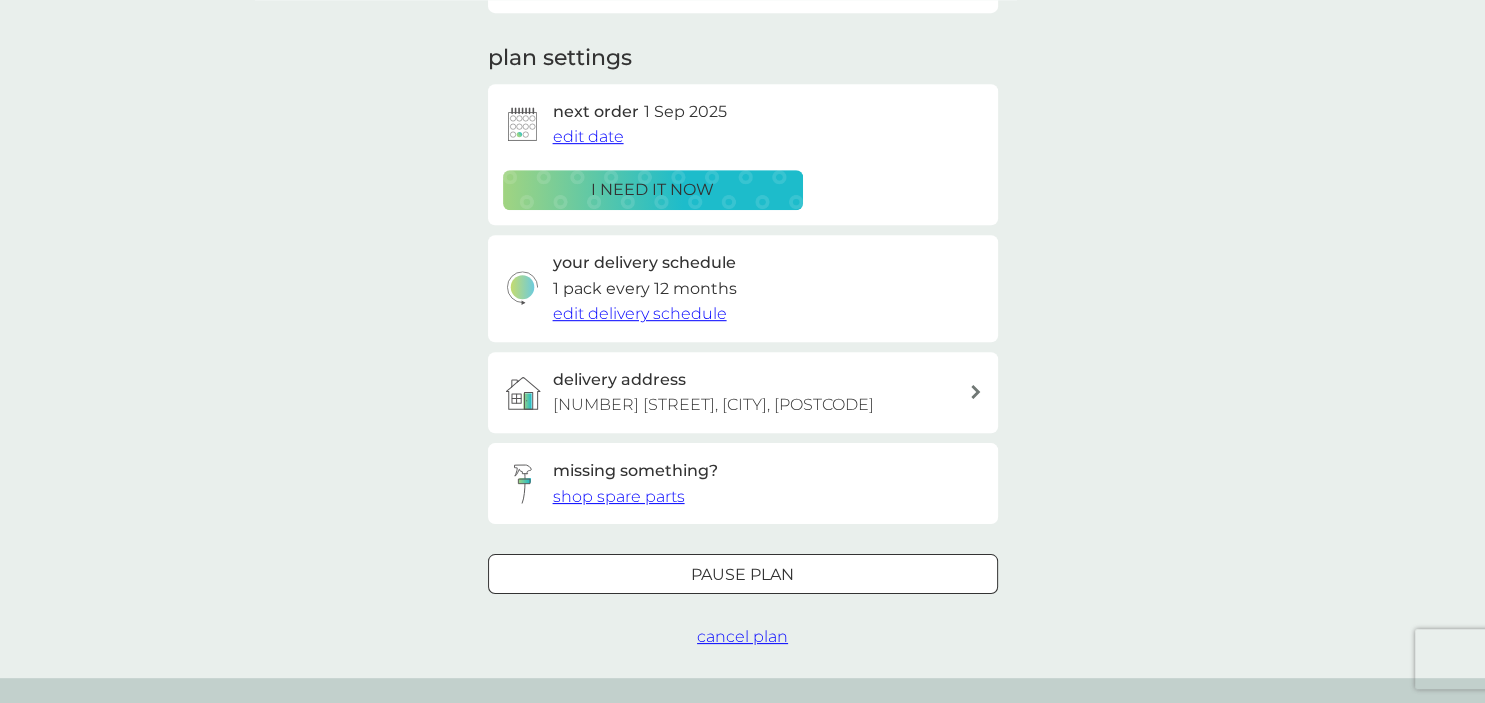 scroll, scrollTop: 276, scrollLeft: 0, axis: vertical 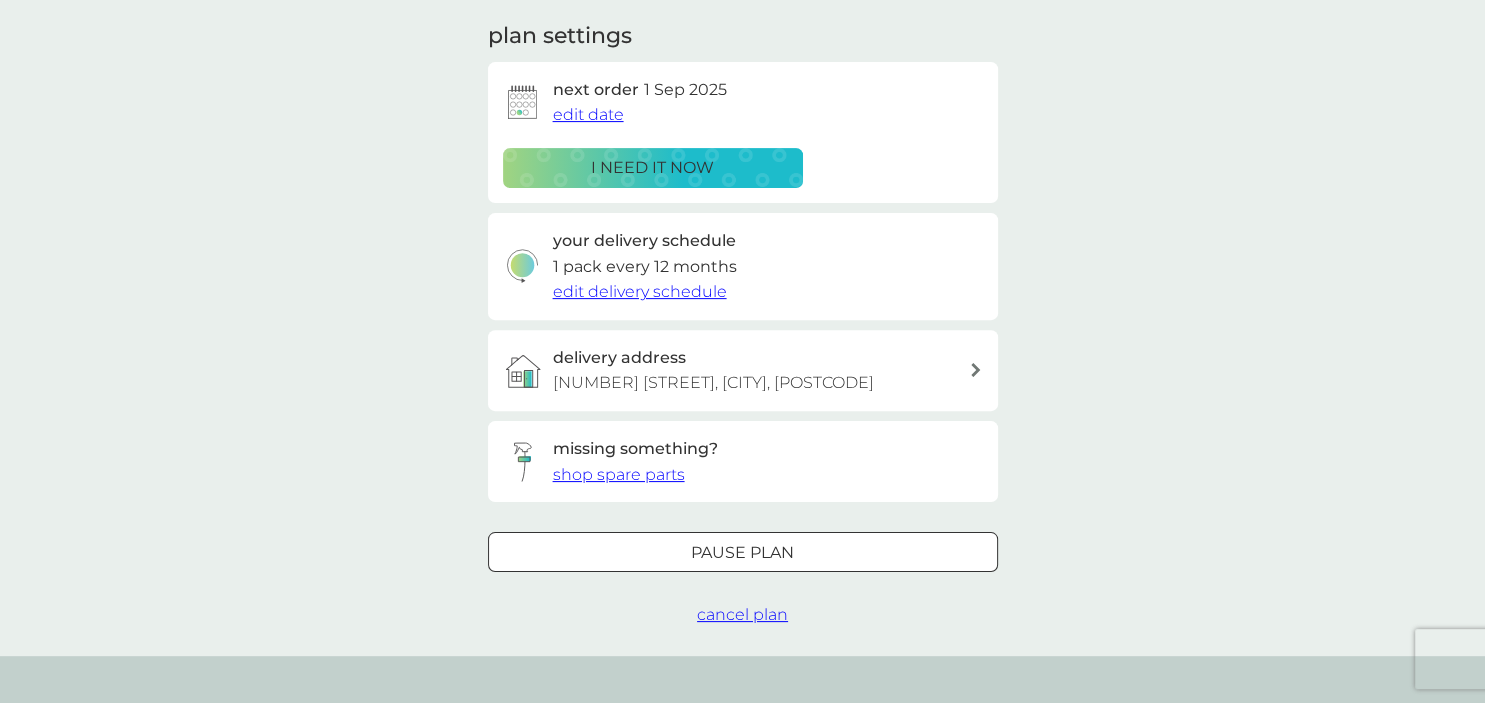 click at bounding box center (743, 552) 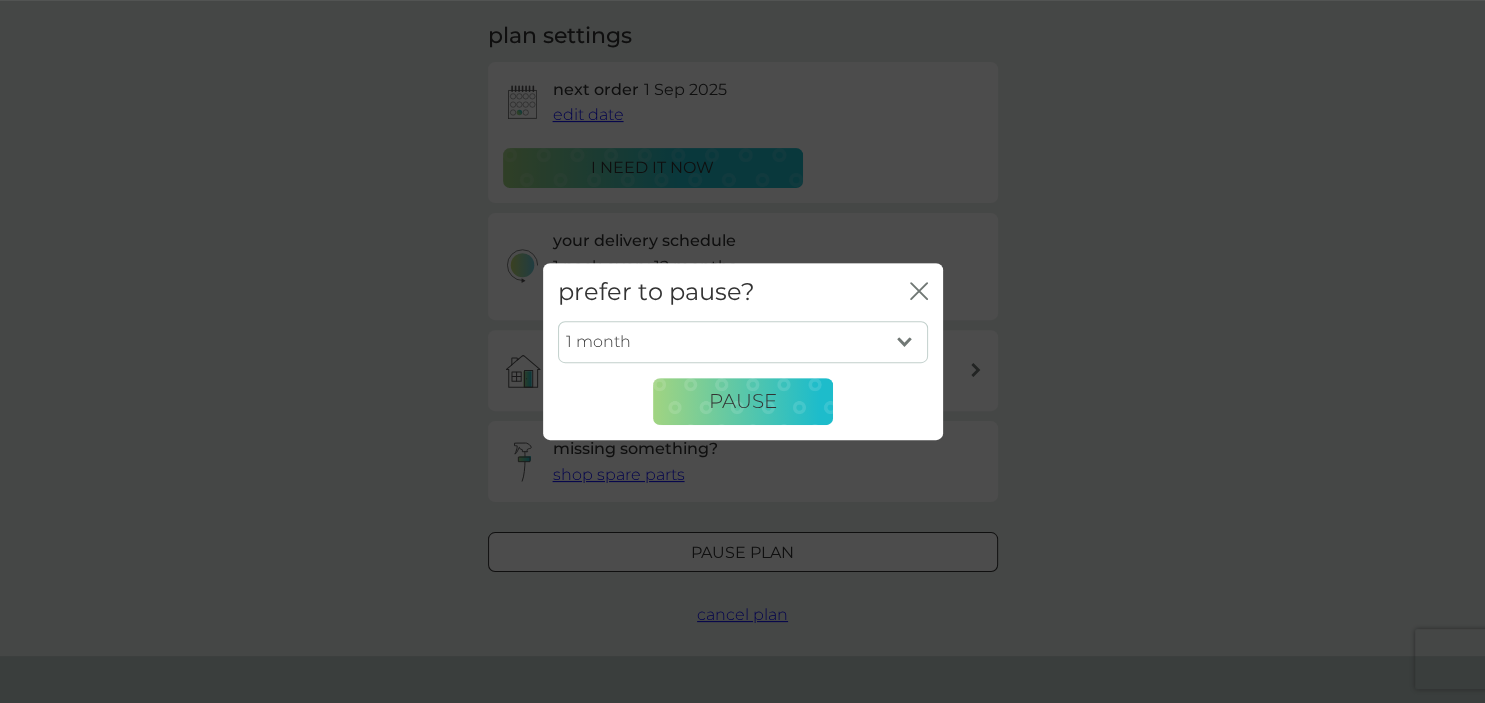 click on "1 month 2 months 3 months 4 months 5 months 6 months" at bounding box center (743, 342) 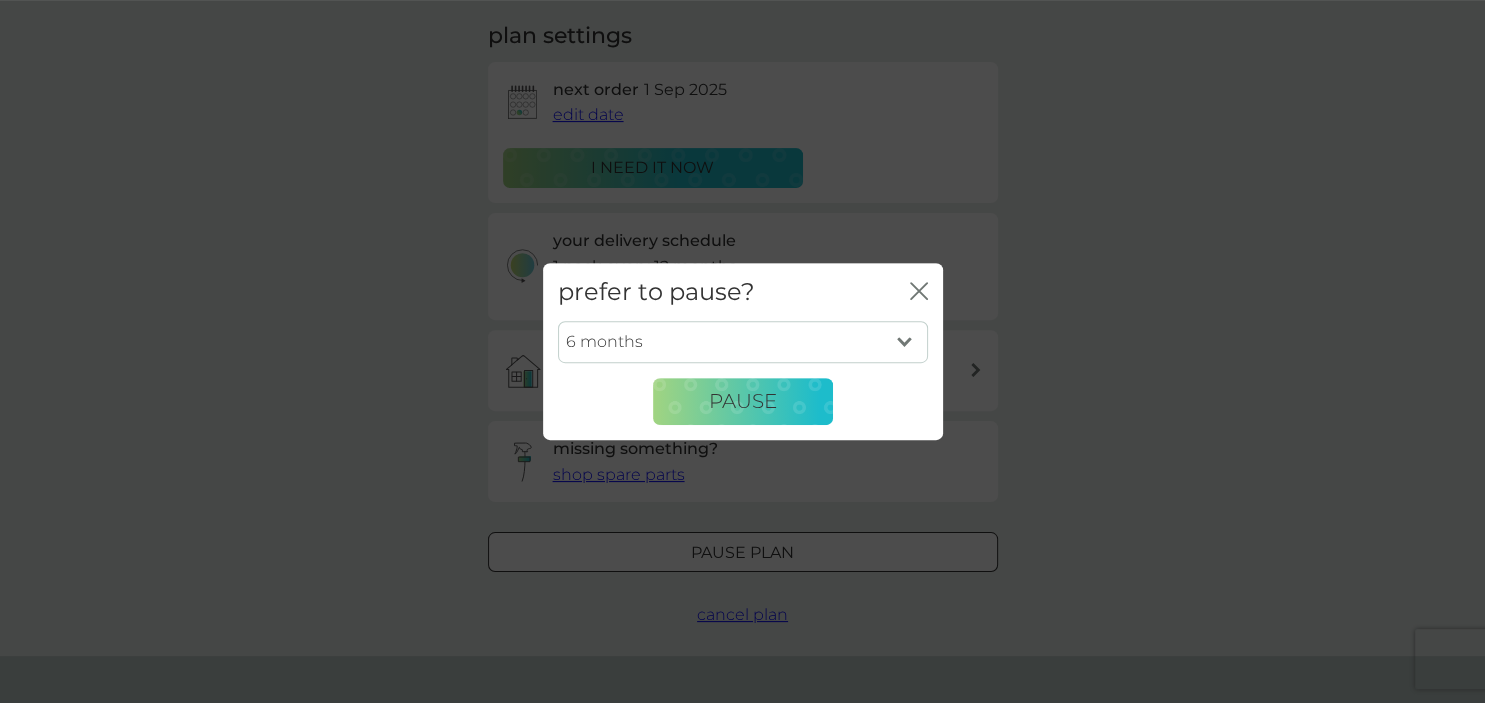 click on "6 months" at bounding box center [0, 0] 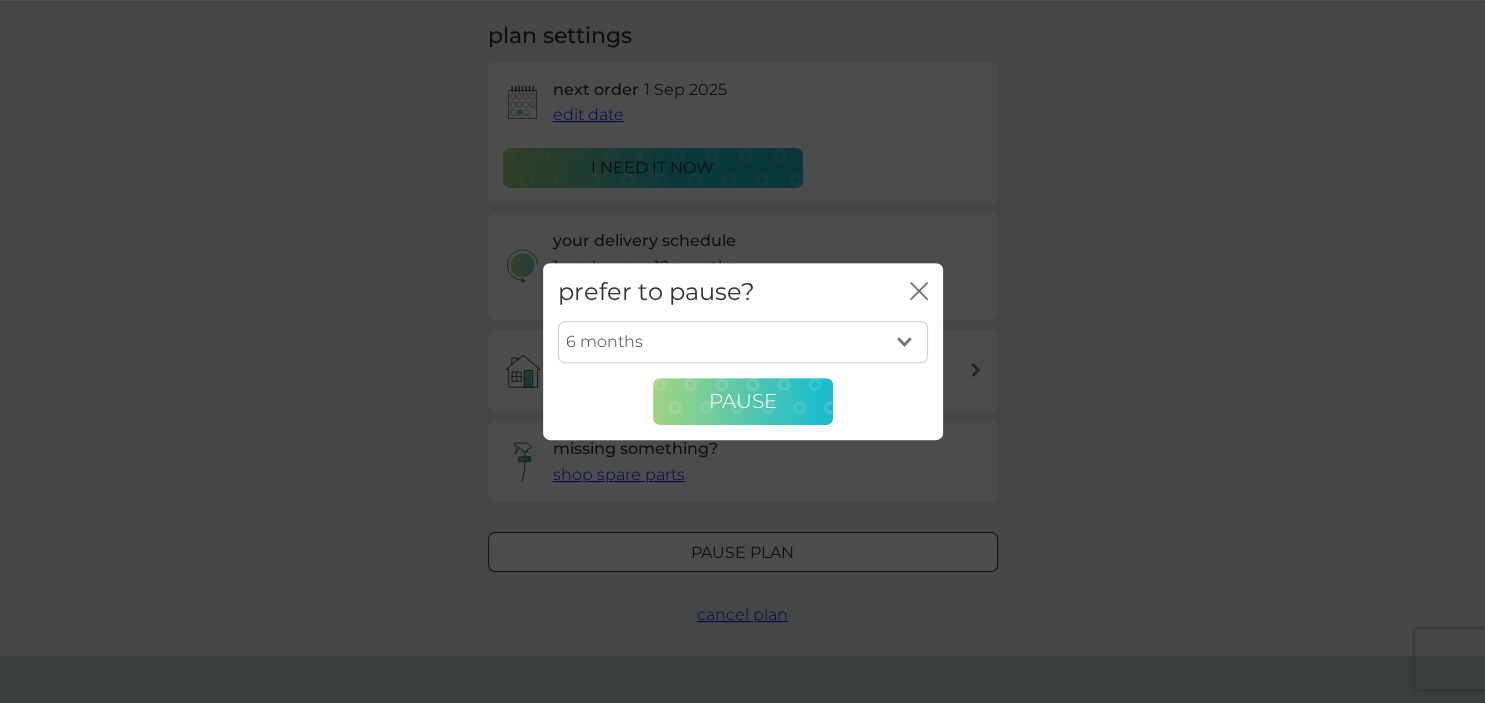 click on "Pause" at bounding box center [743, 402] 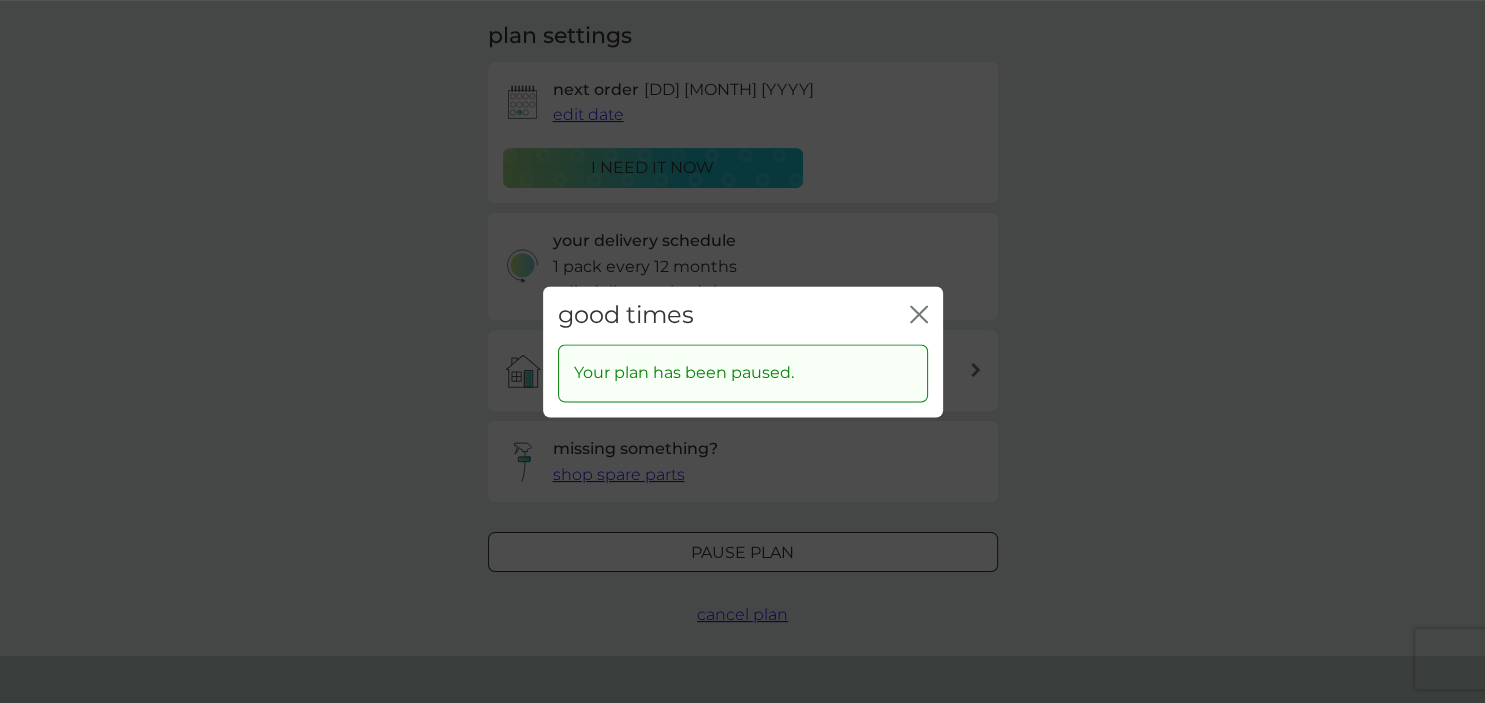 click on "close" 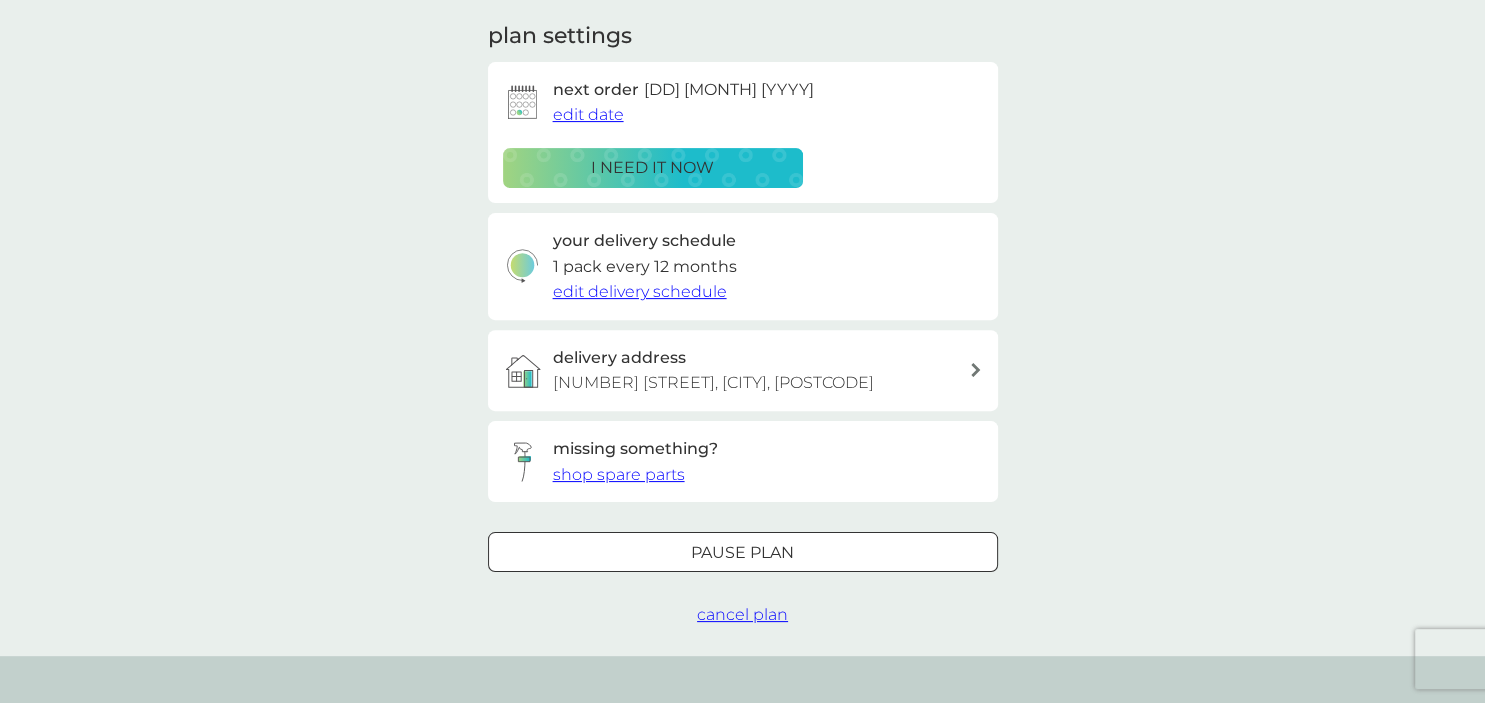 scroll, scrollTop: 0, scrollLeft: 0, axis: both 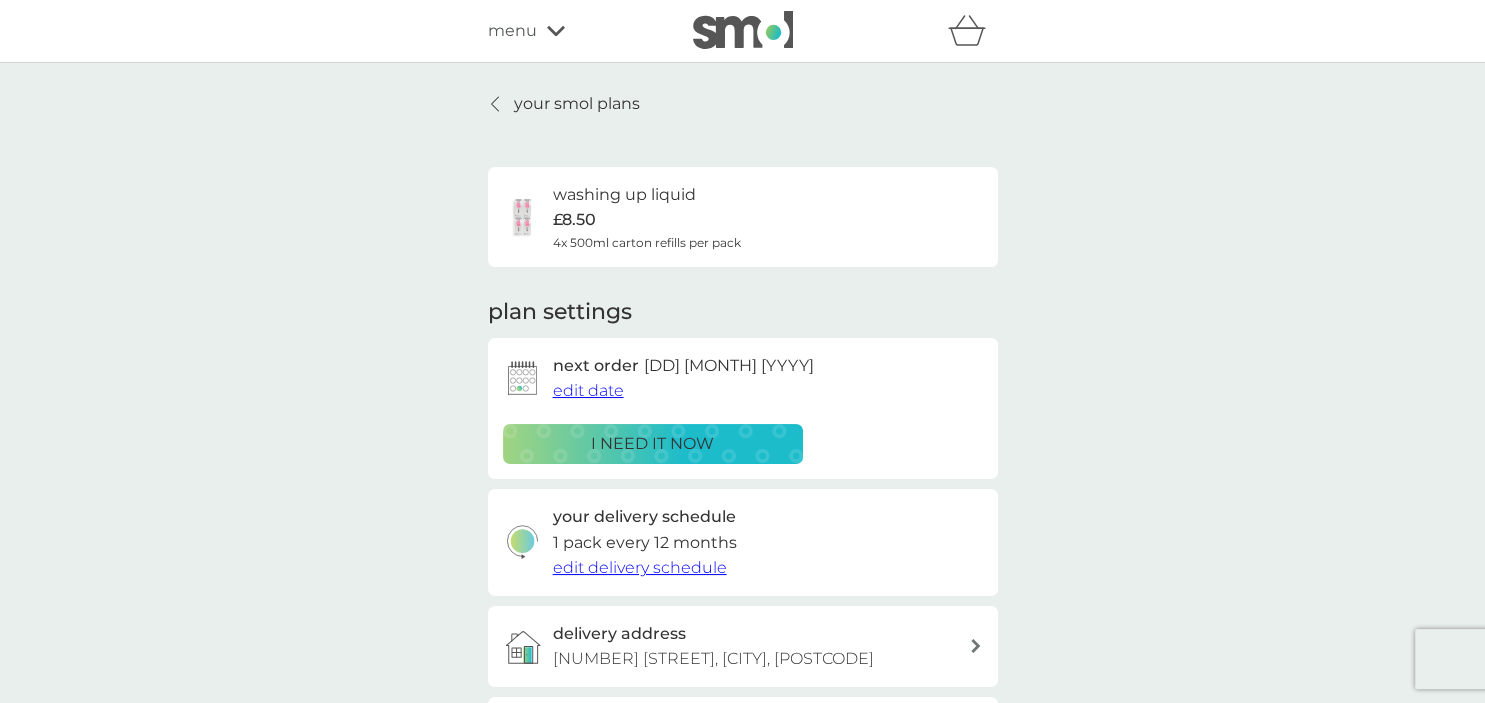 click on "your smol plans" at bounding box center [577, 104] 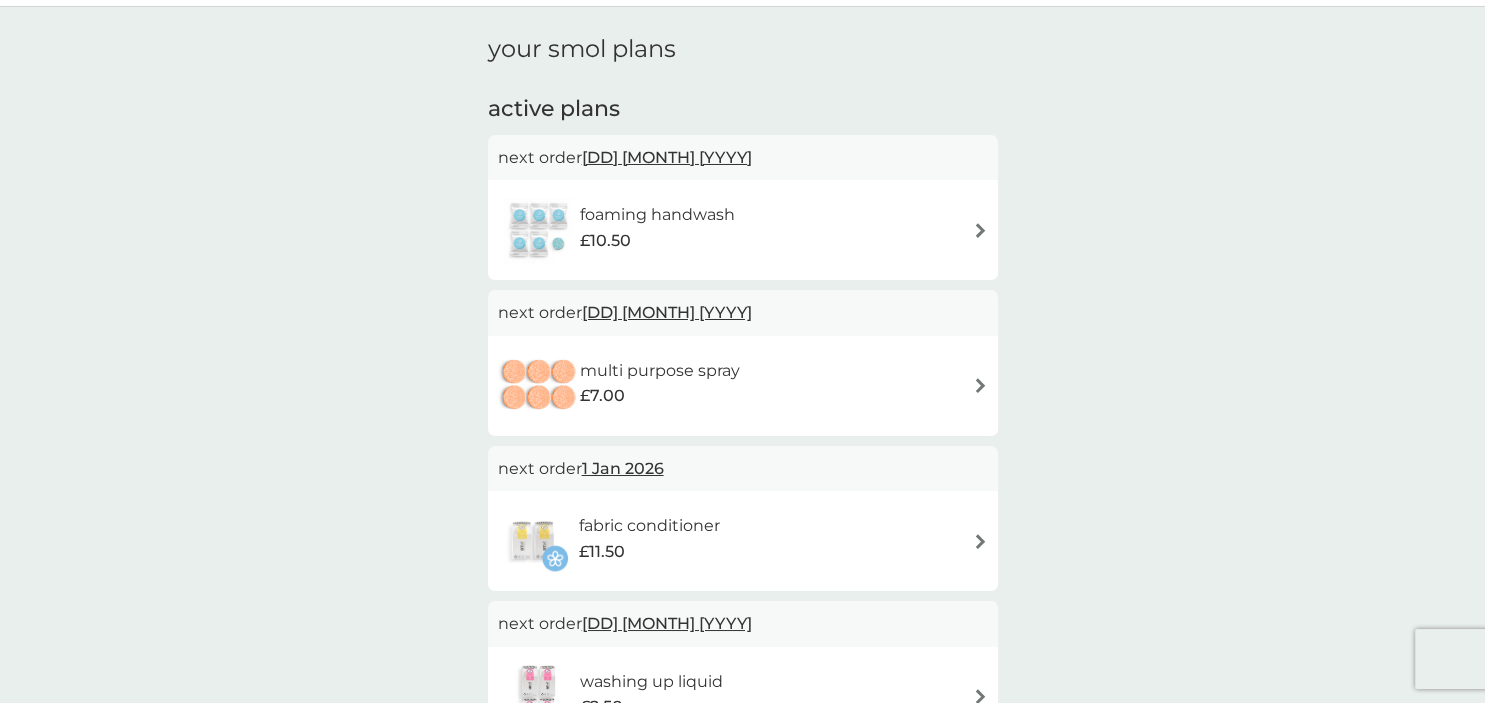scroll, scrollTop: 67, scrollLeft: 0, axis: vertical 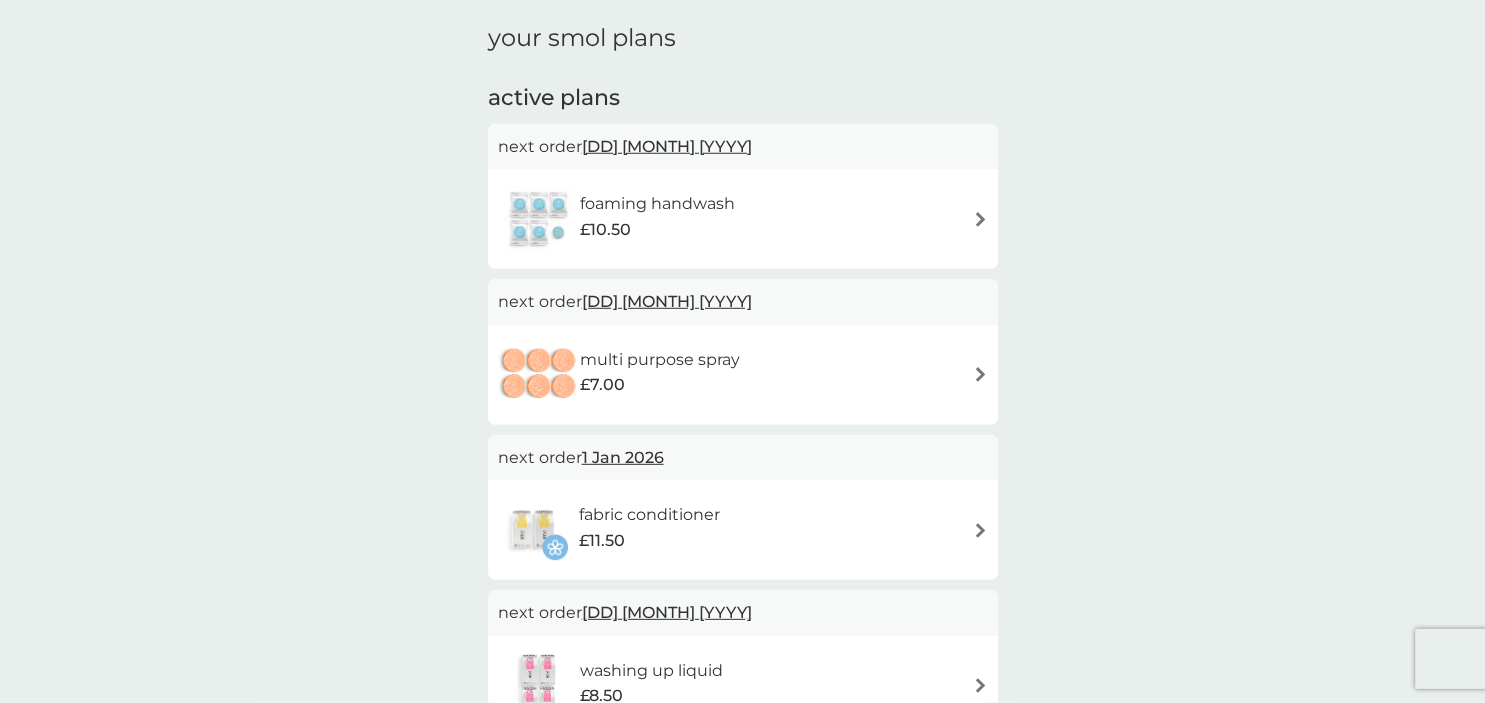 click on "multi purpose spray £7.00" at bounding box center (743, 375) 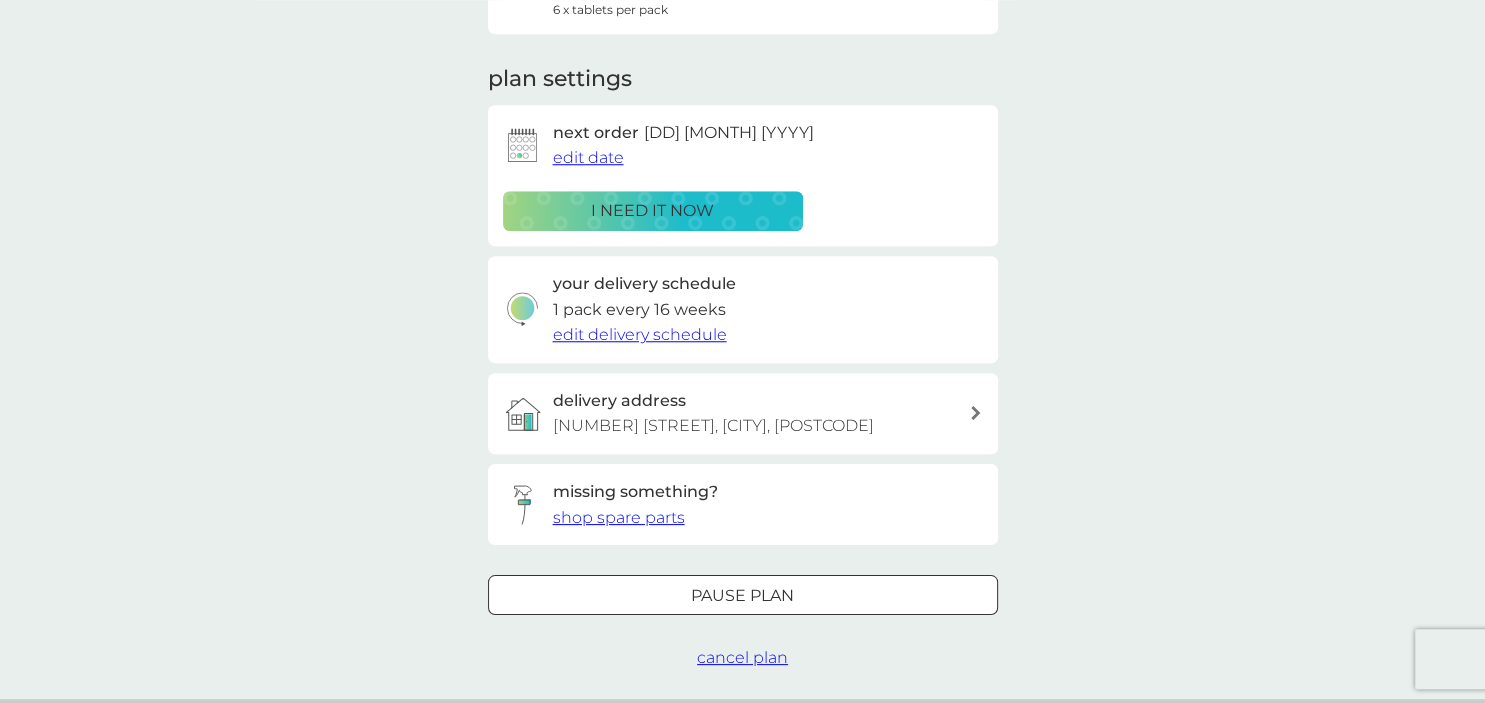 scroll, scrollTop: 236, scrollLeft: 0, axis: vertical 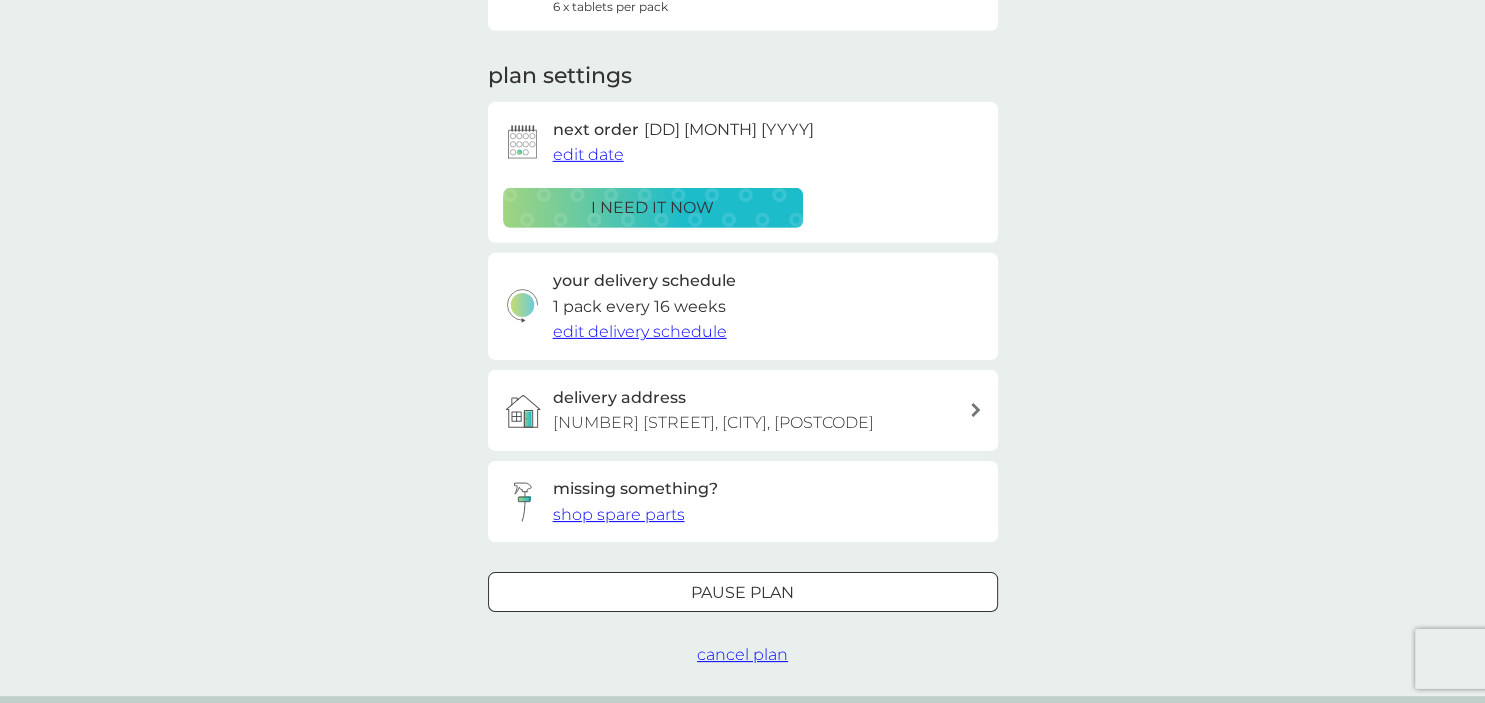 click at bounding box center (743, 592) 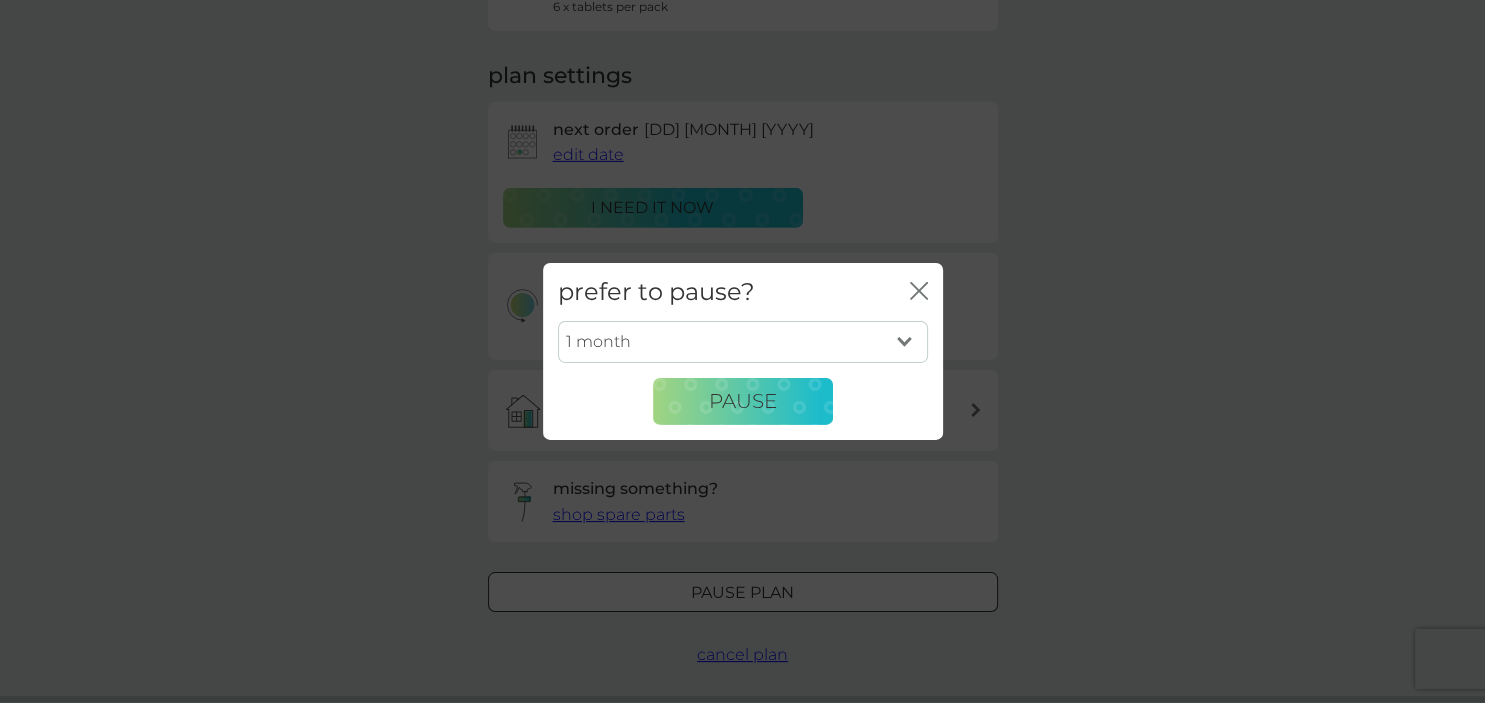 click on "1 month 2 months 3 months 4 months 5 months 6 months" at bounding box center [743, 342] 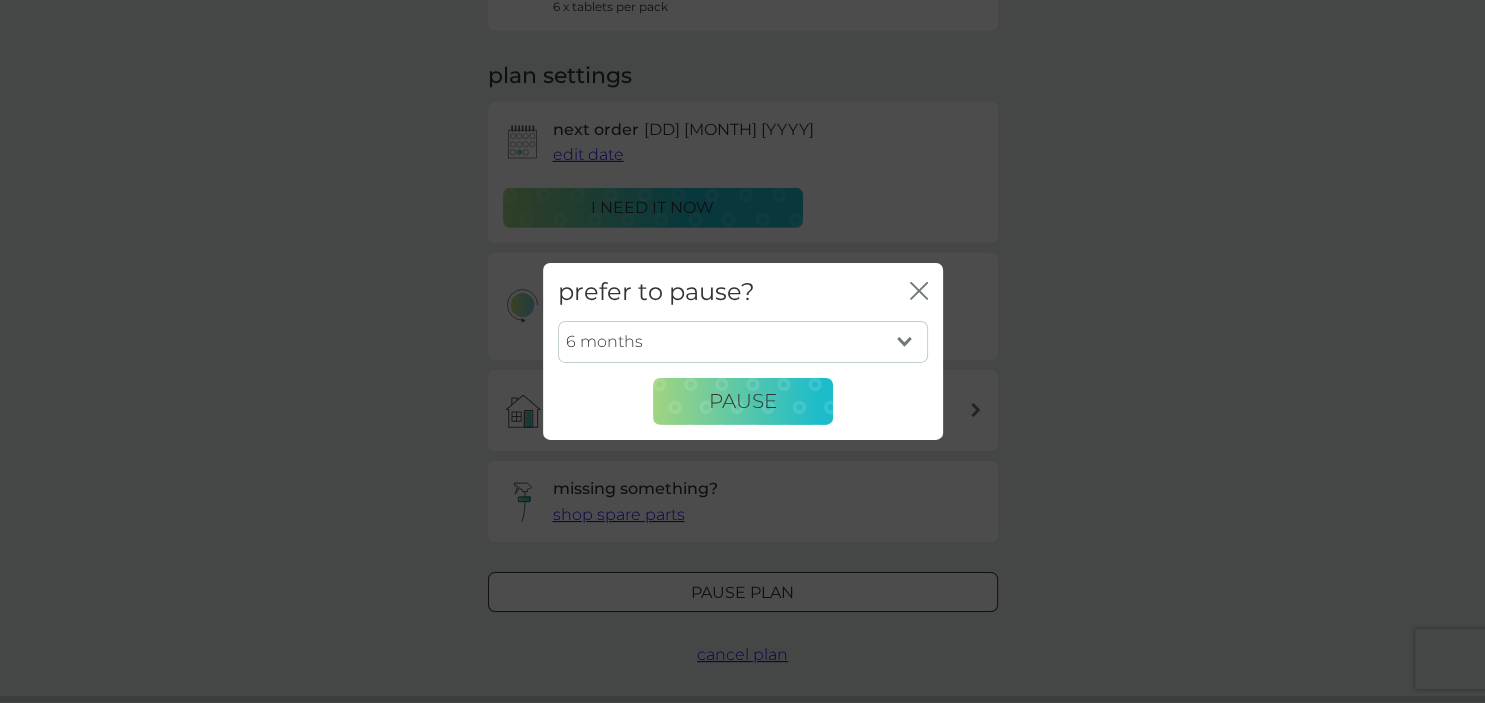 click on "6 months" at bounding box center [0, 0] 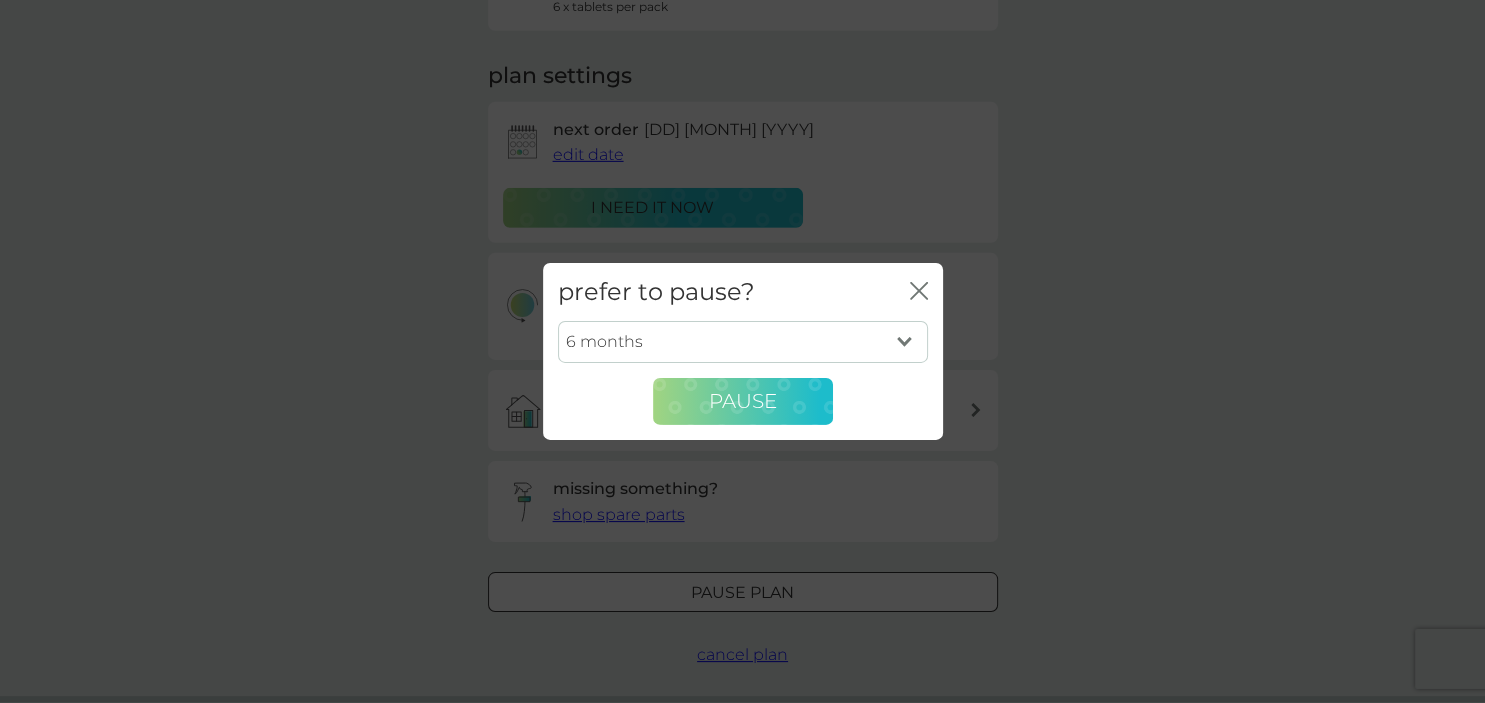 click on "Pause" at bounding box center [743, 402] 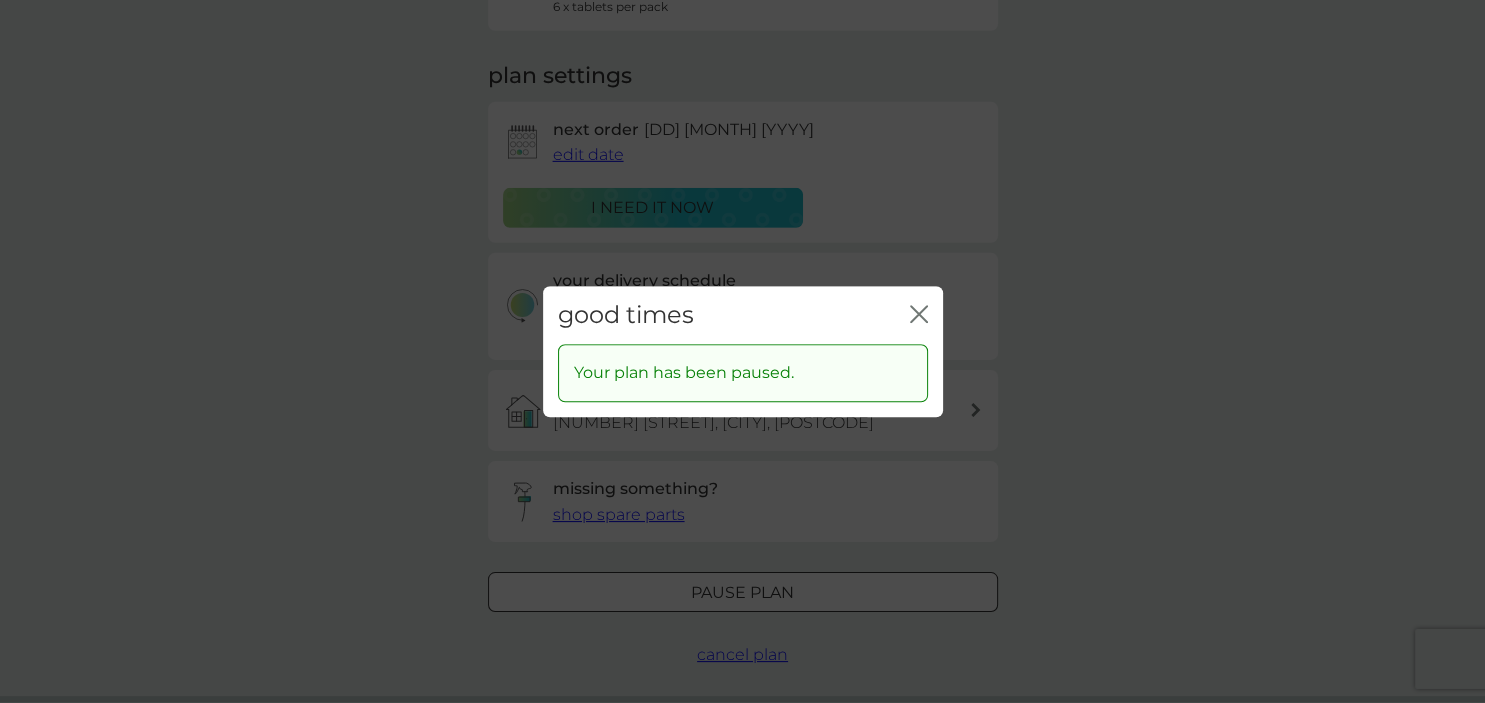 click on "good times close" at bounding box center [743, 315] 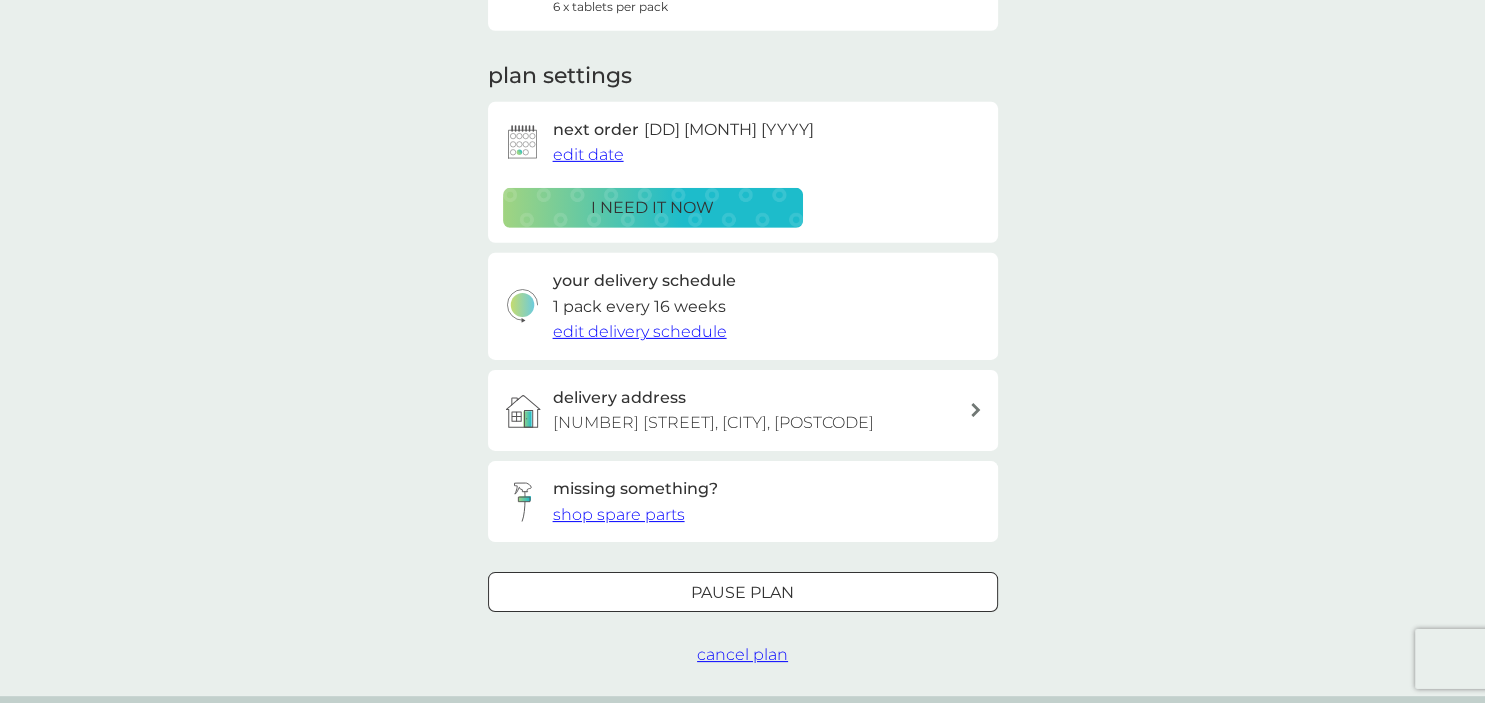 scroll, scrollTop: 0, scrollLeft: 0, axis: both 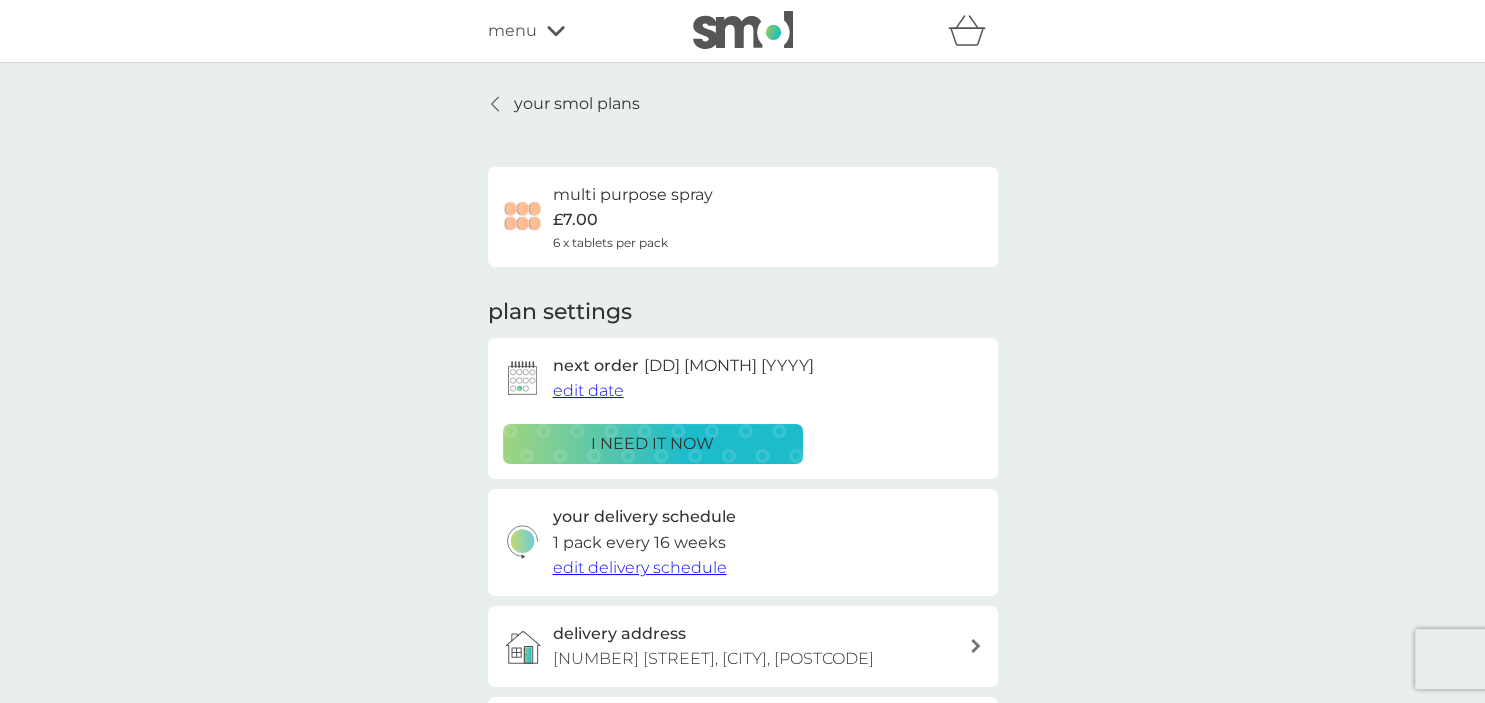 click on "your smol plans" at bounding box center (564, 104) 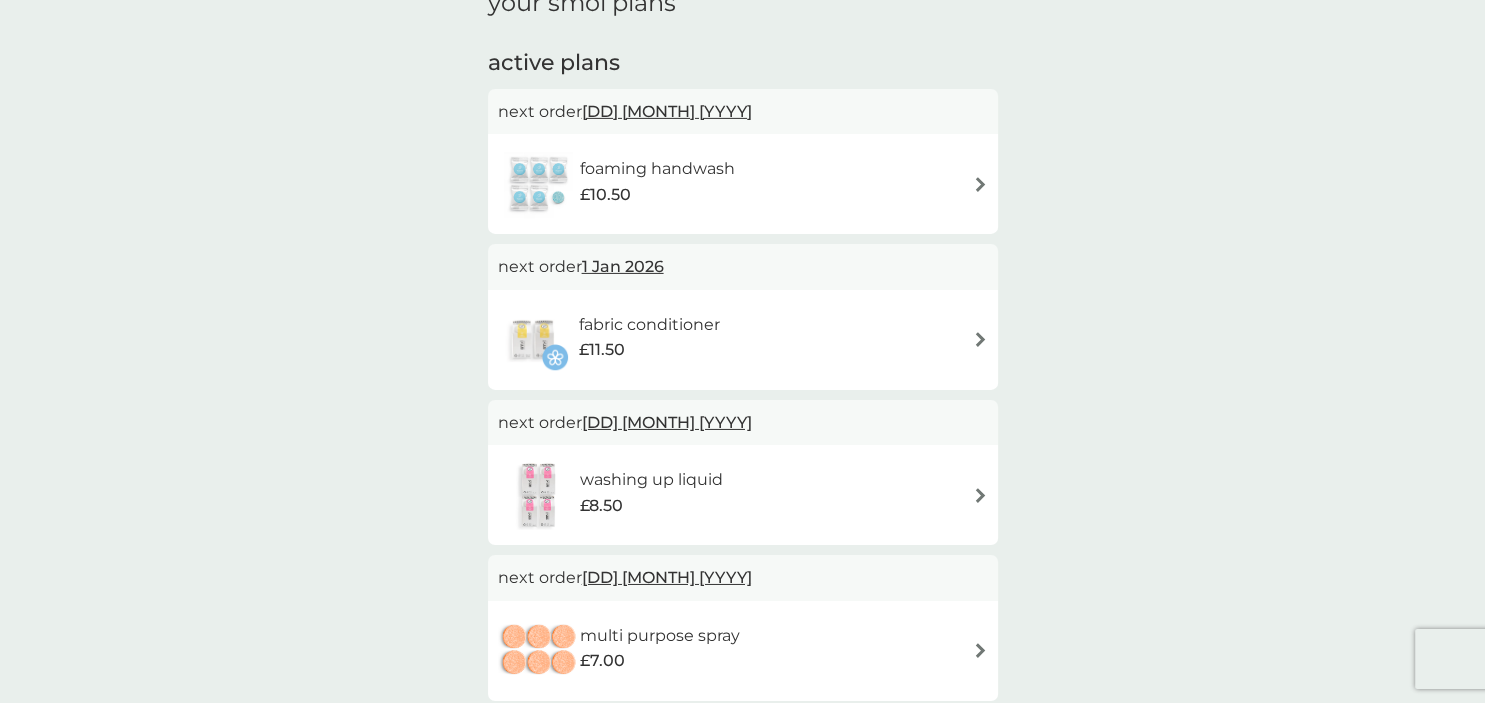 scroll, scrollTop: 105, scrollLeft: 0, axis: vertical 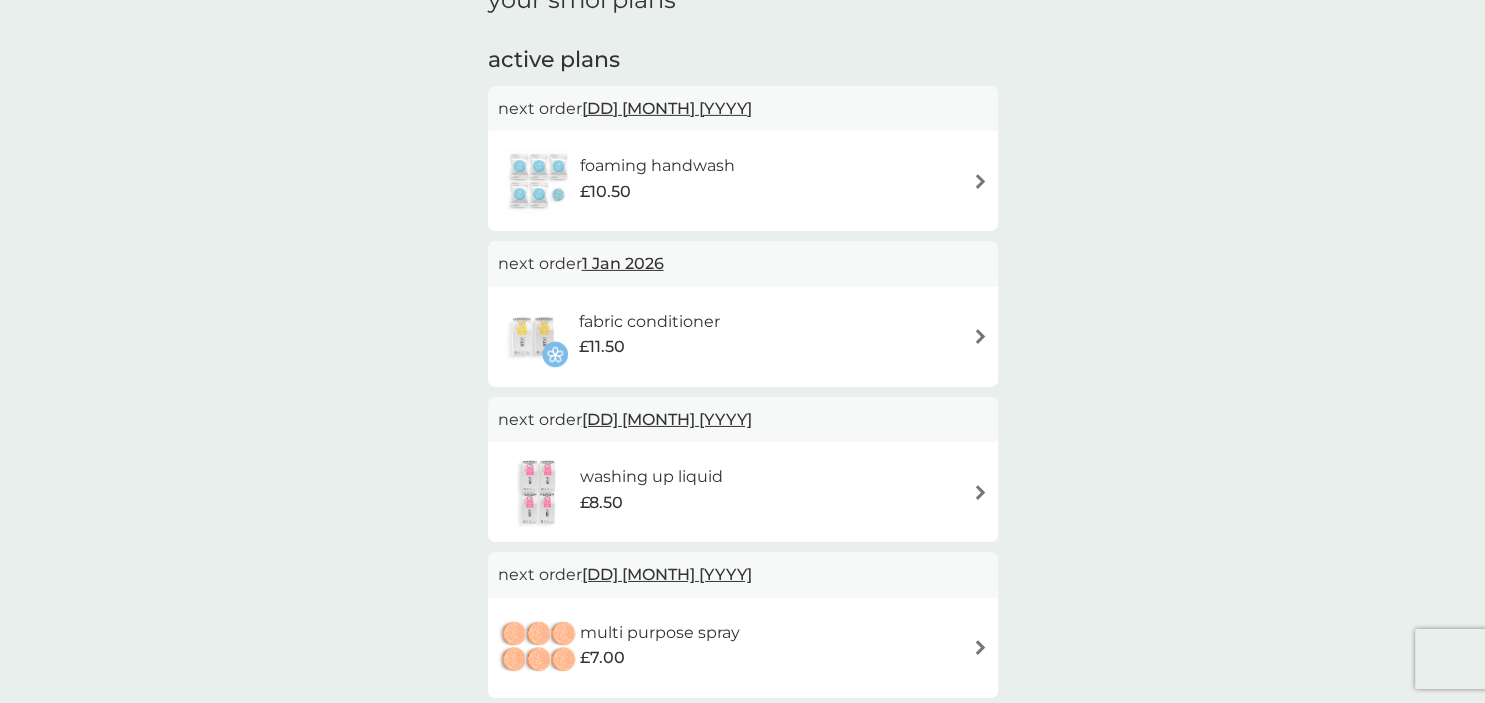 click on "fabric conditioner £11.50" at bounding box center (743, 337) 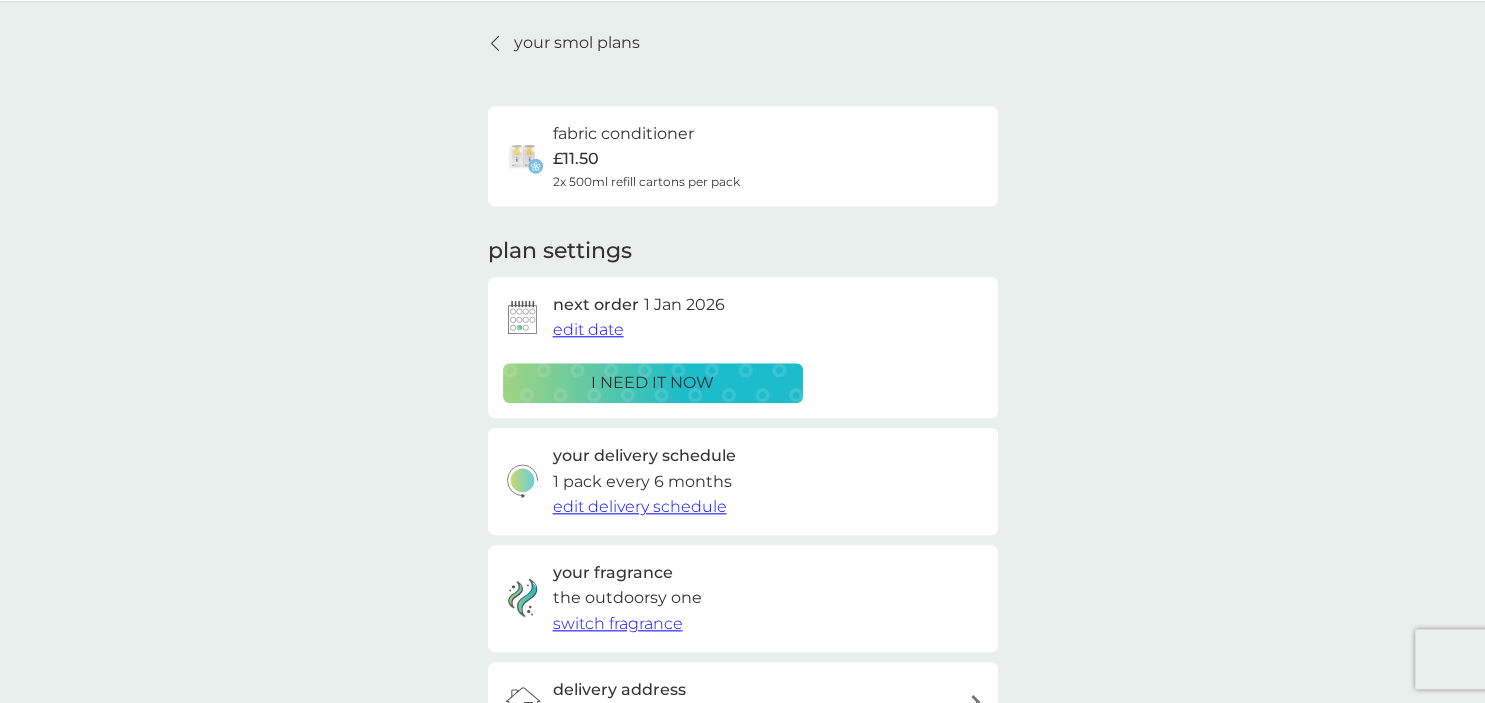 scroll, scrollTop: 0, scrollLeft: 0, axis: both 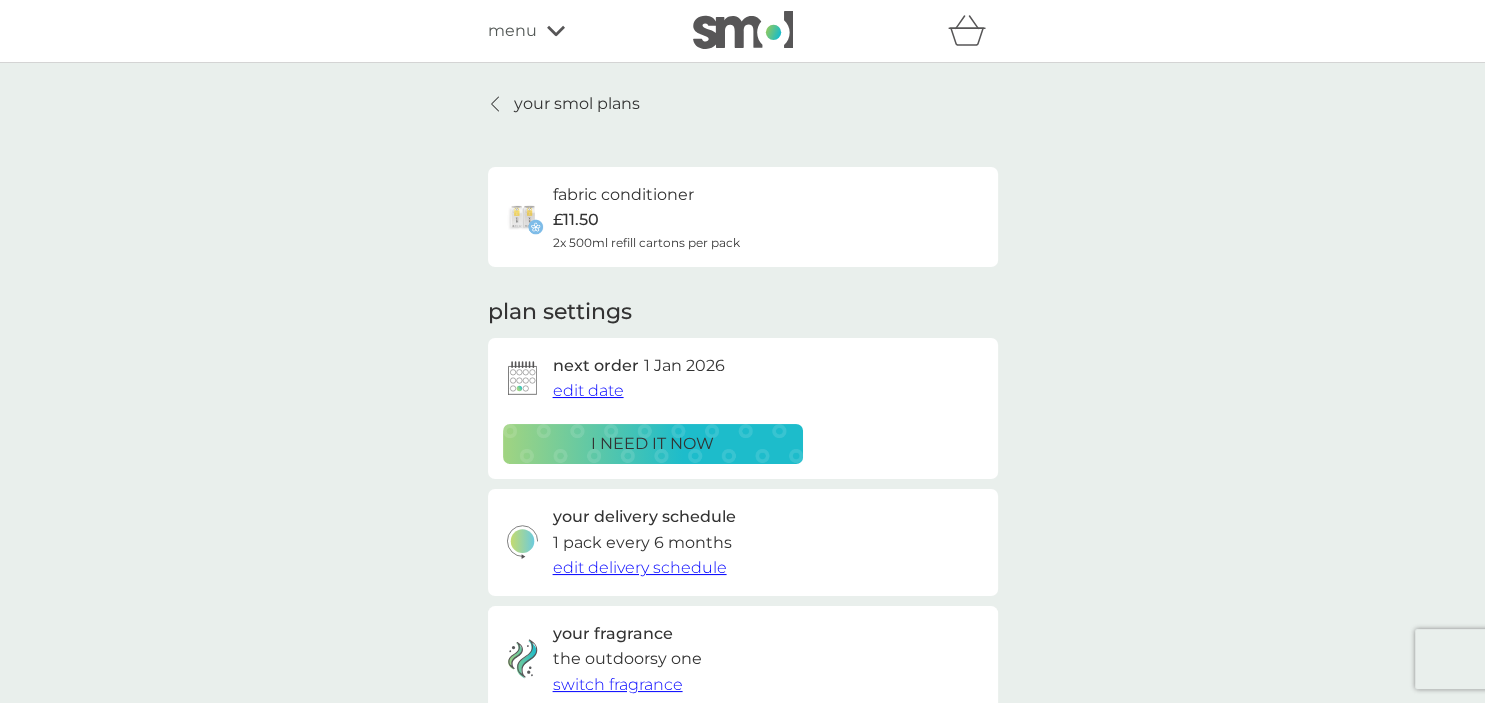 click on "your smol plans" at bounding box center [577, 104] 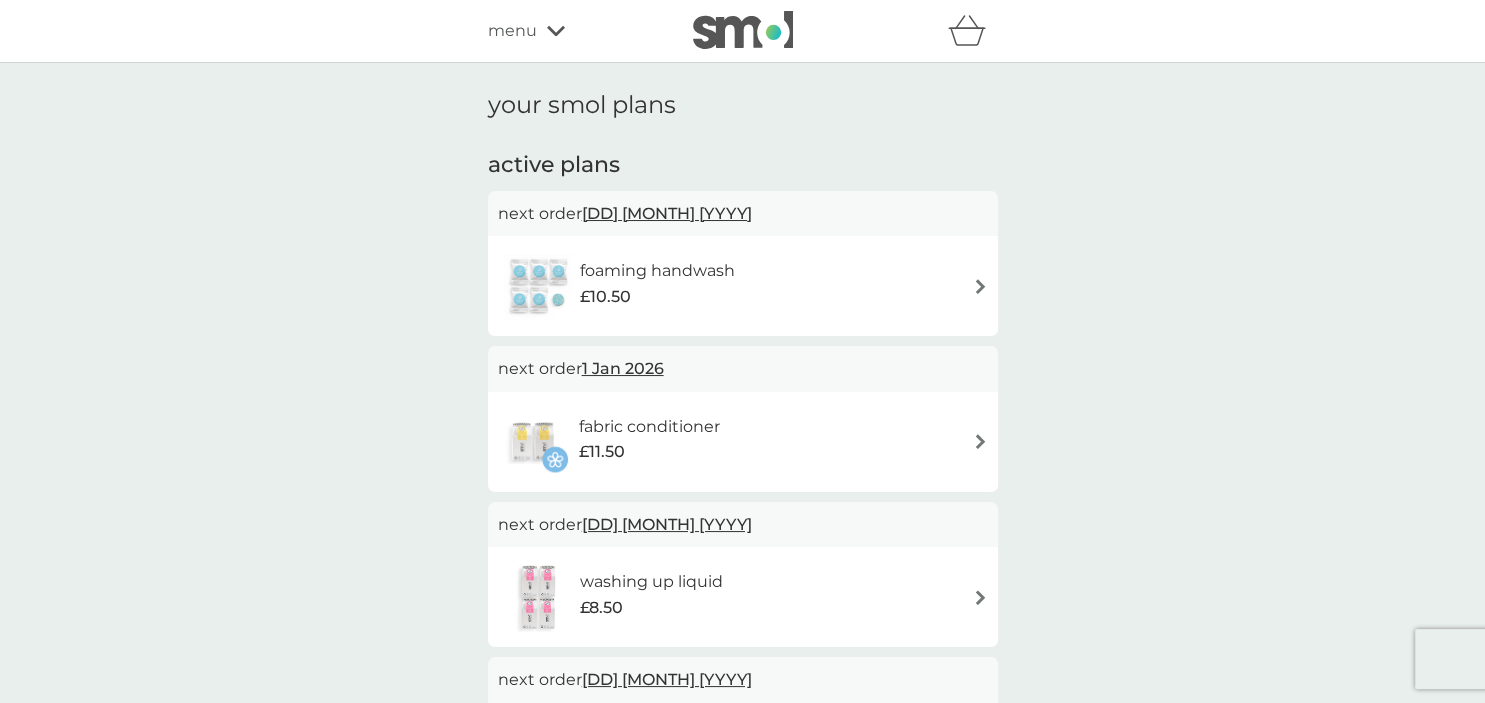 scroll, scrollTop: 91, scrollLeft: 0, axis: vertical 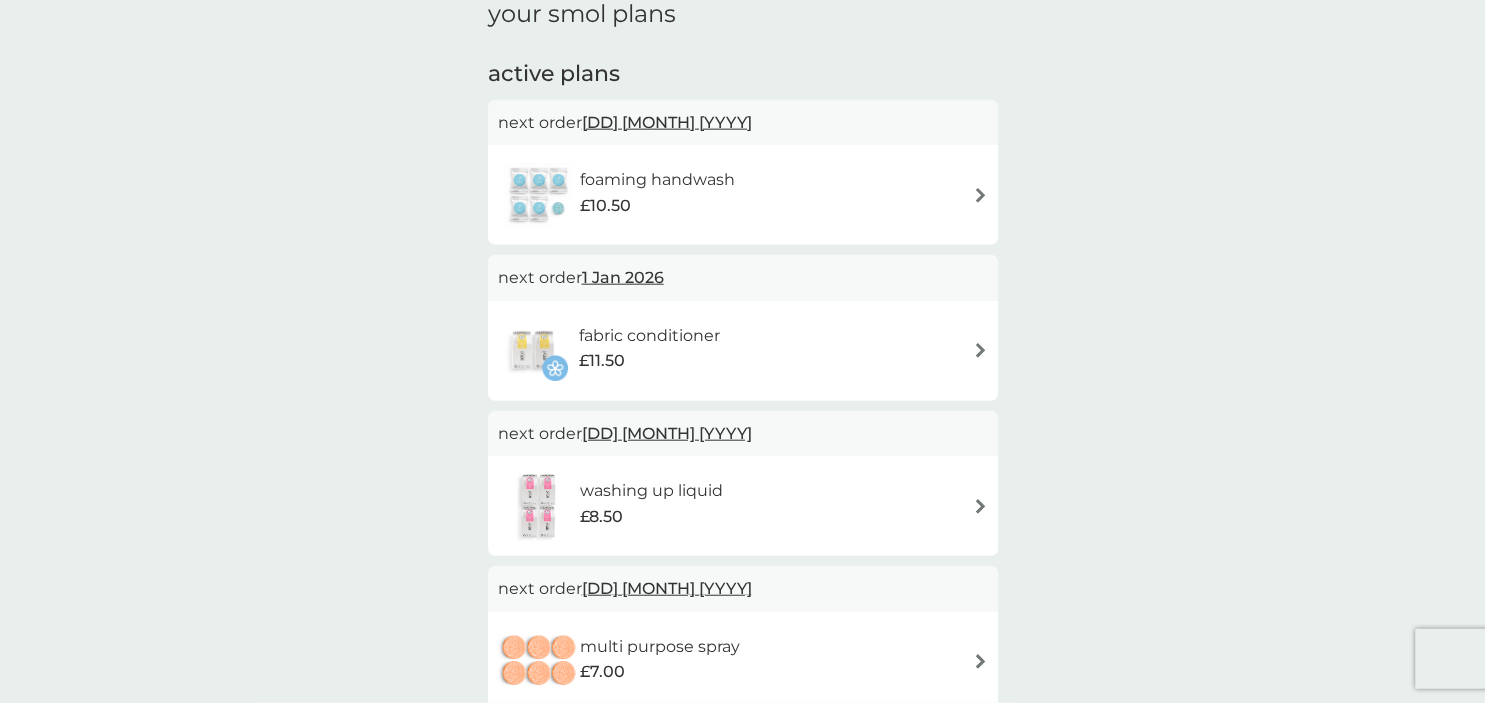 click on "foaming handwash £10.50" at bounding box center [743, 195] 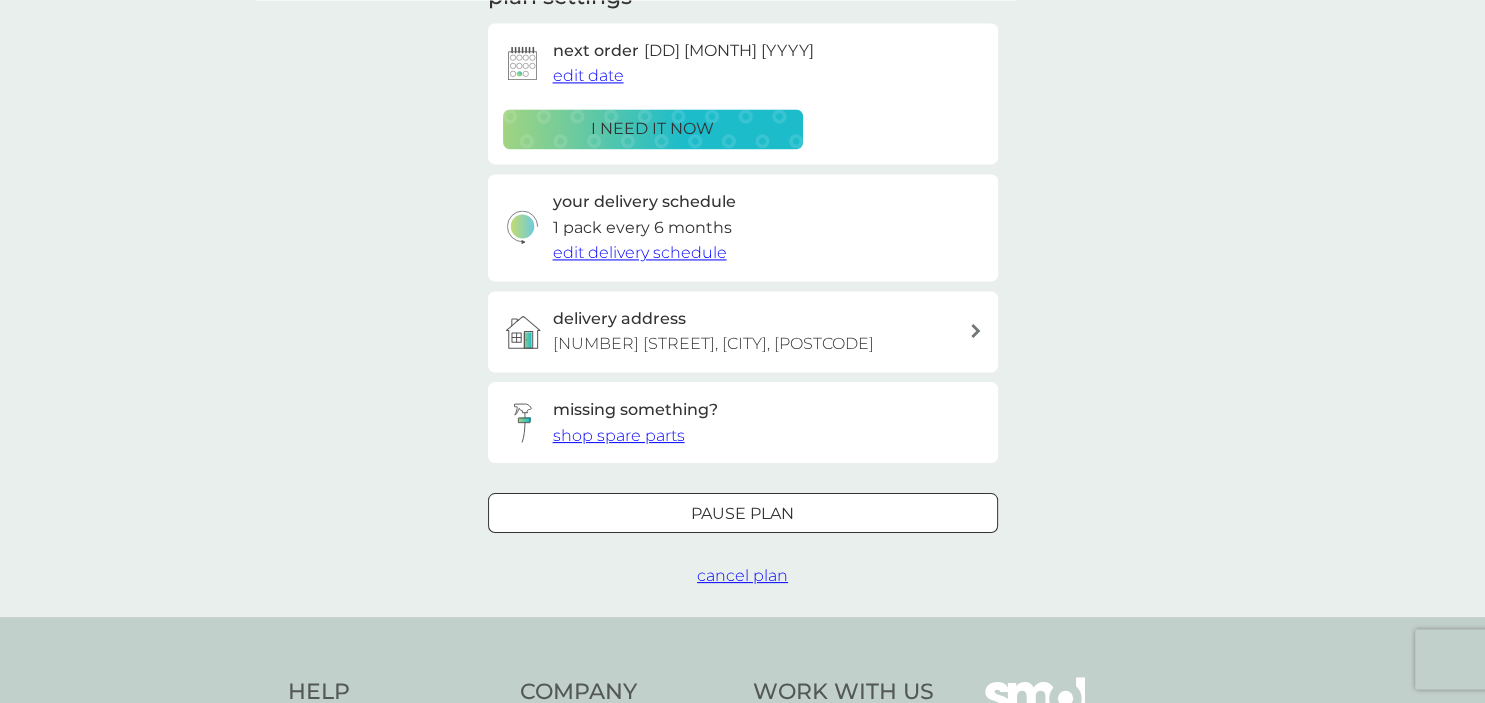 scroll, scrollTop: 320, scrollLeft: 0, axis: vertical 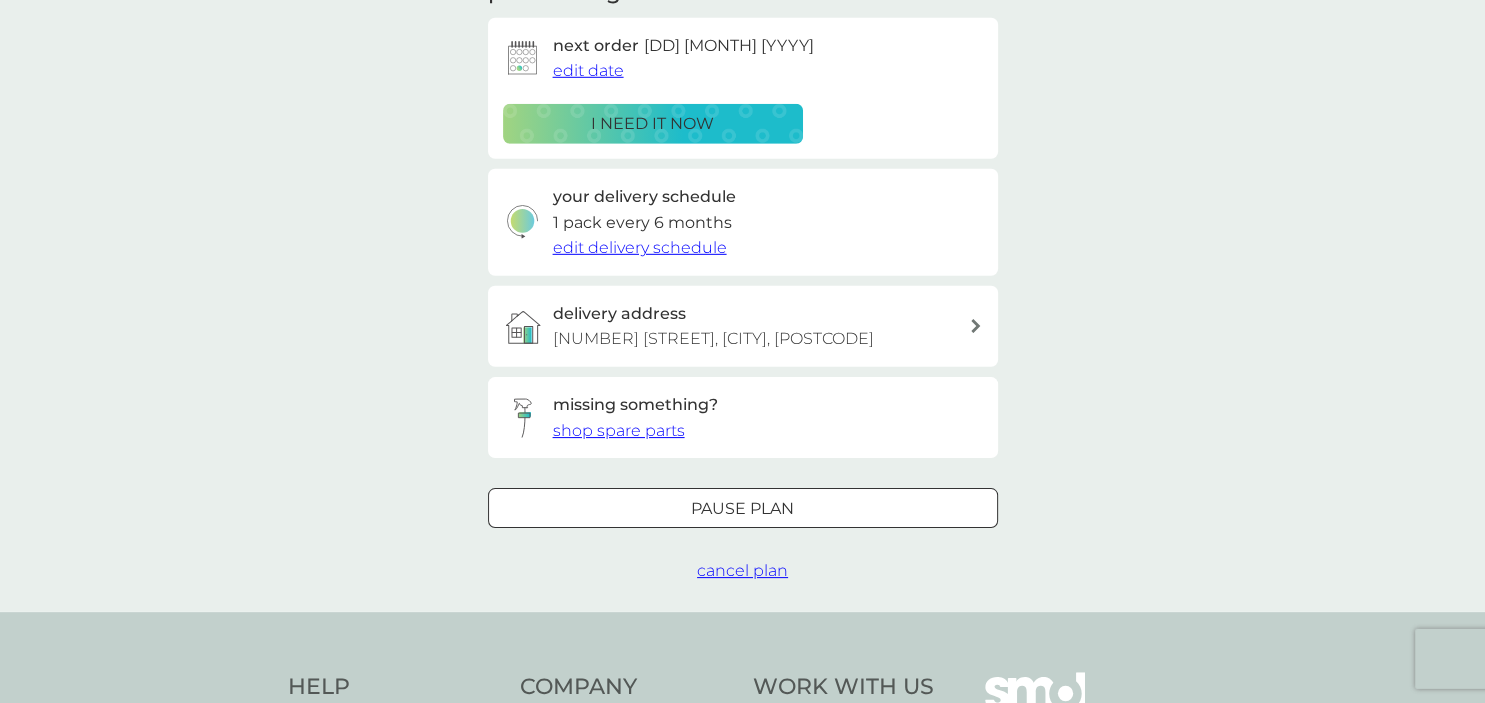 click on "missing something?" at bounding box center [635, 405] 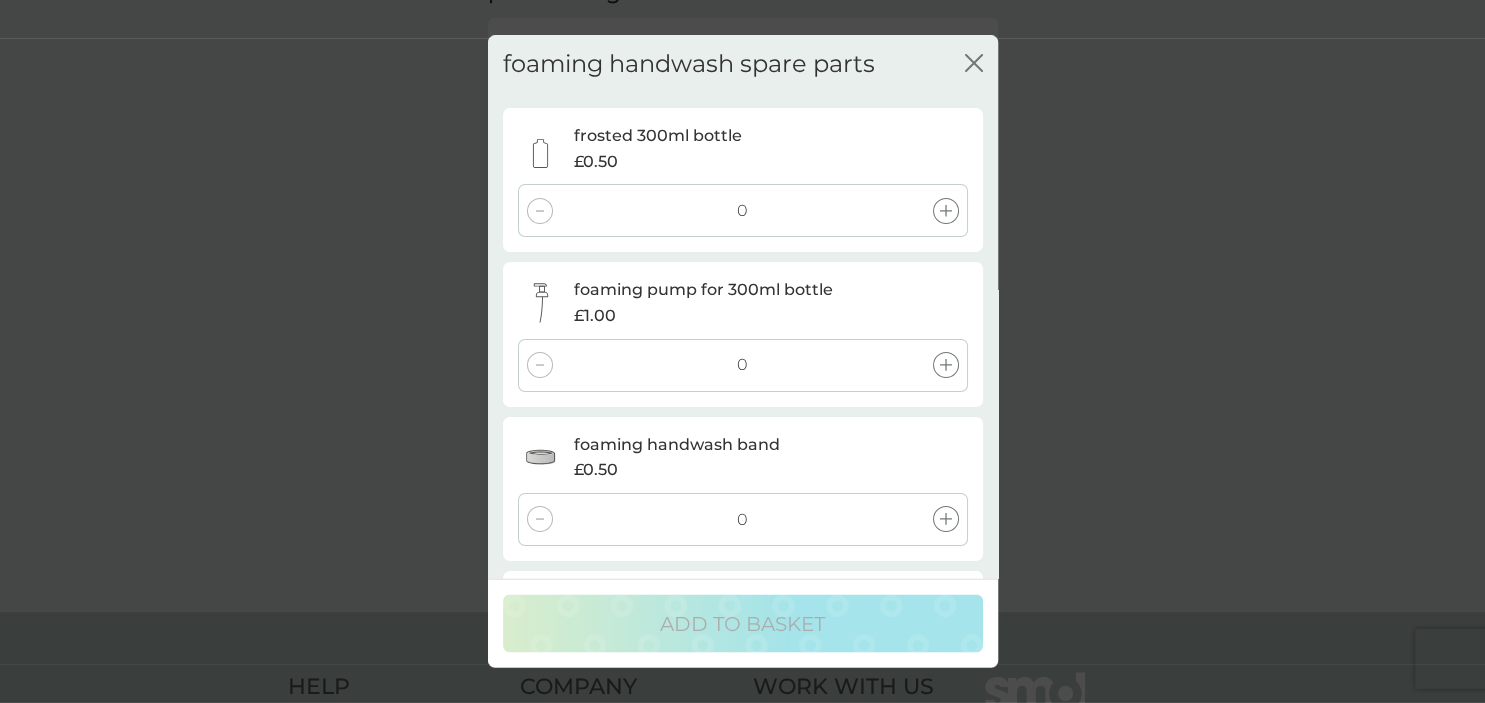 click on "close" 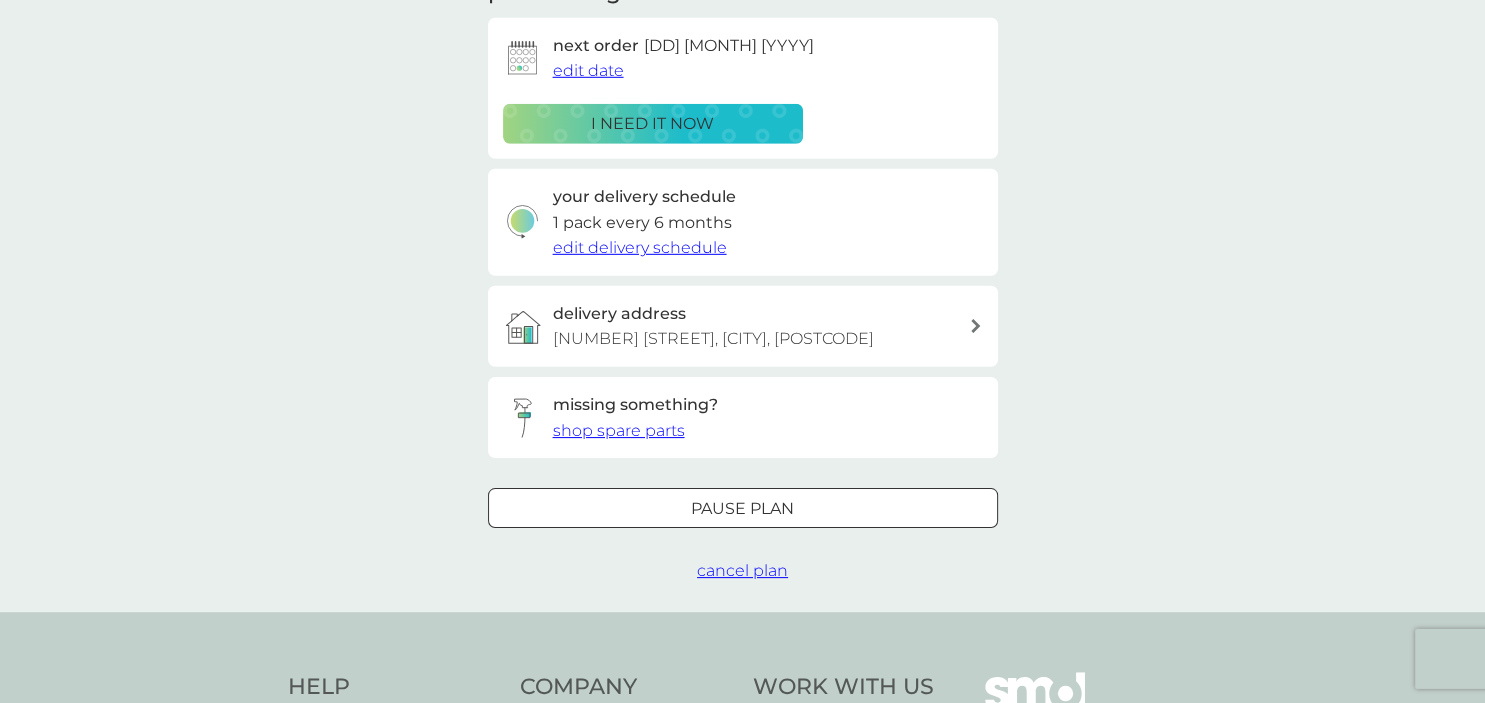 click at bounding box center [743, 508] 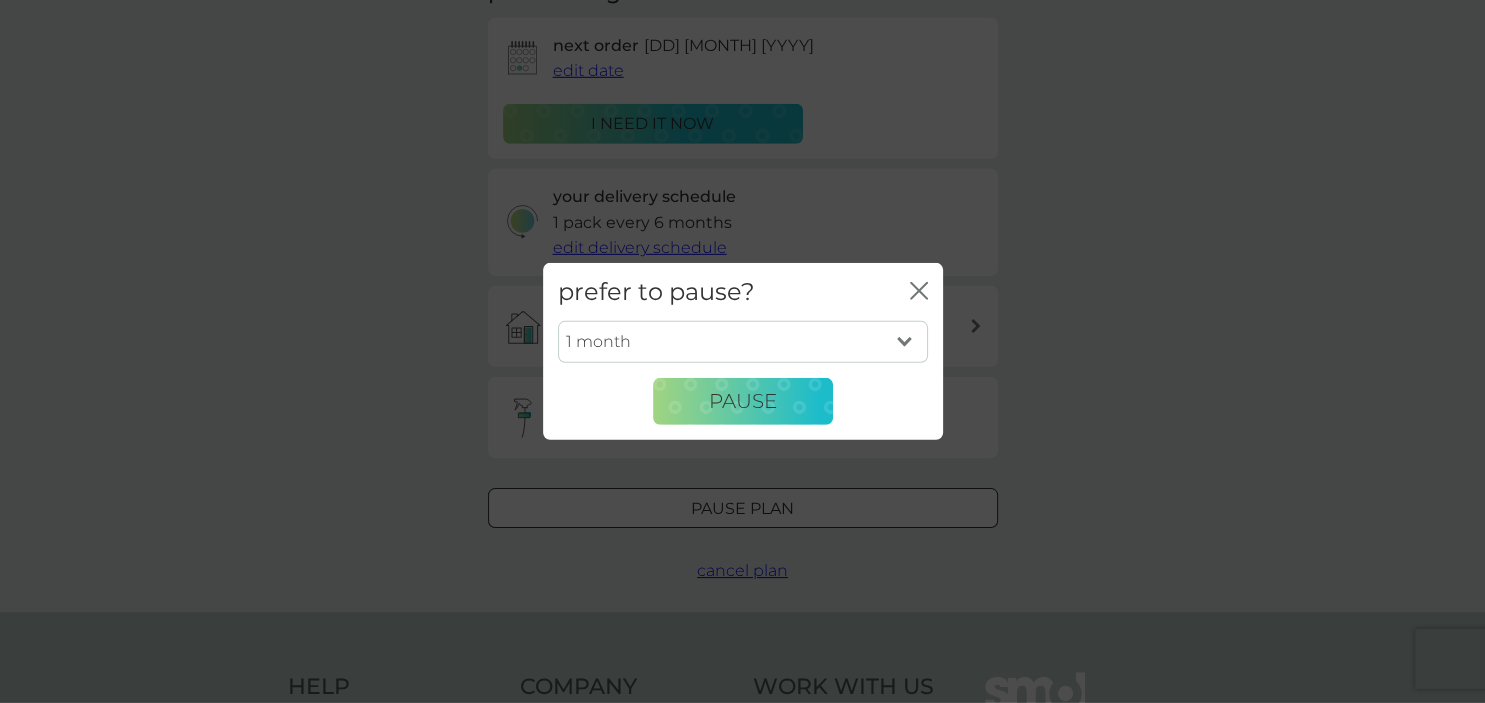 click on "1 month 2 months 3 months 4 months 5 months 6 months" at bounding box center [743, 342] 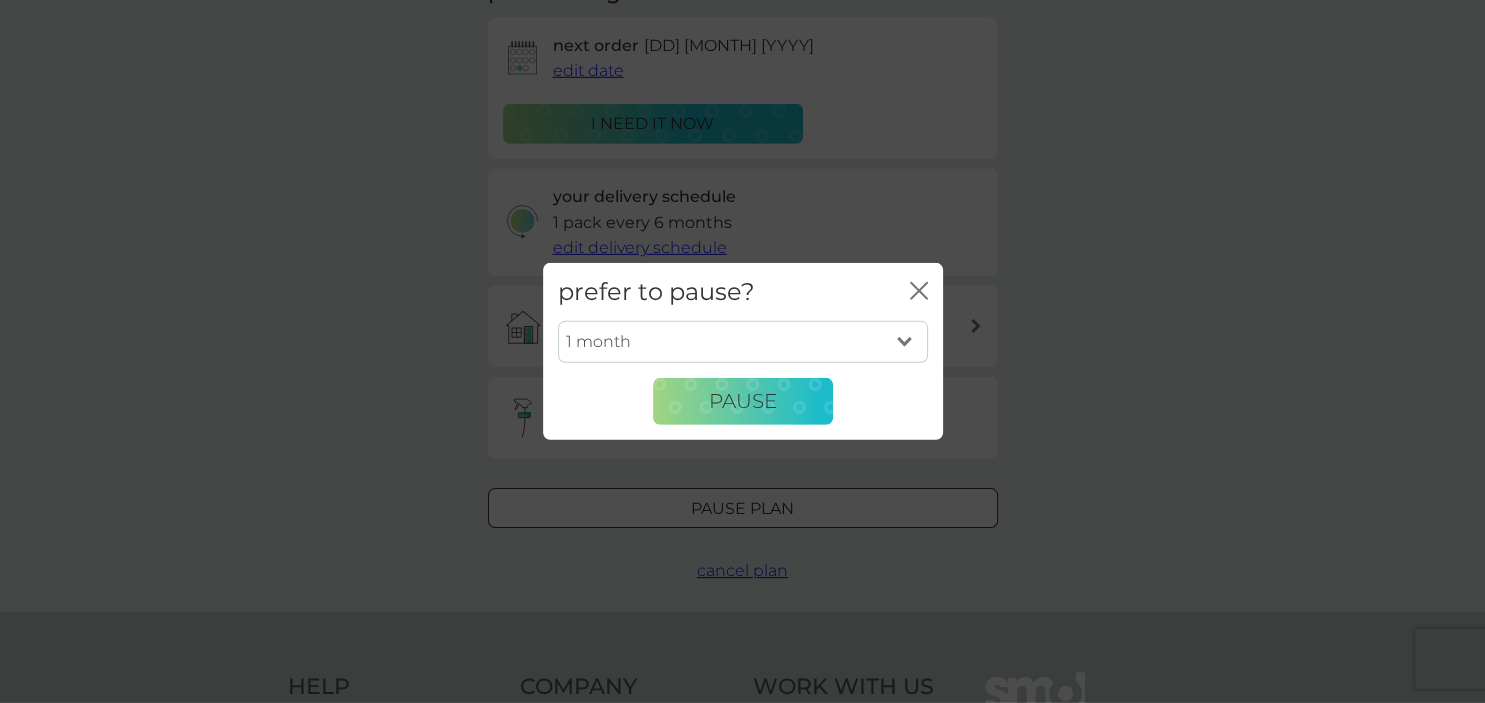 select on "6" 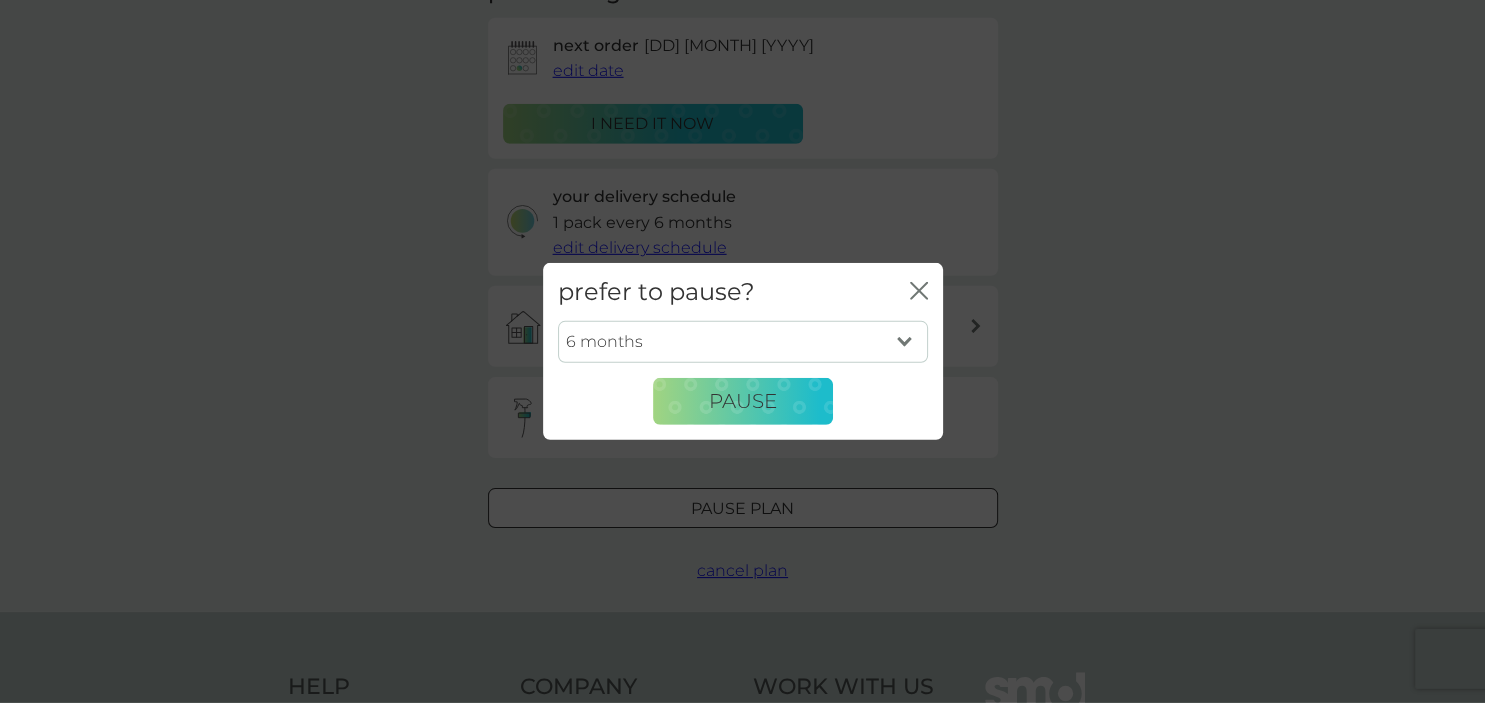 click on "6 months" at bounding box center [0, 0] 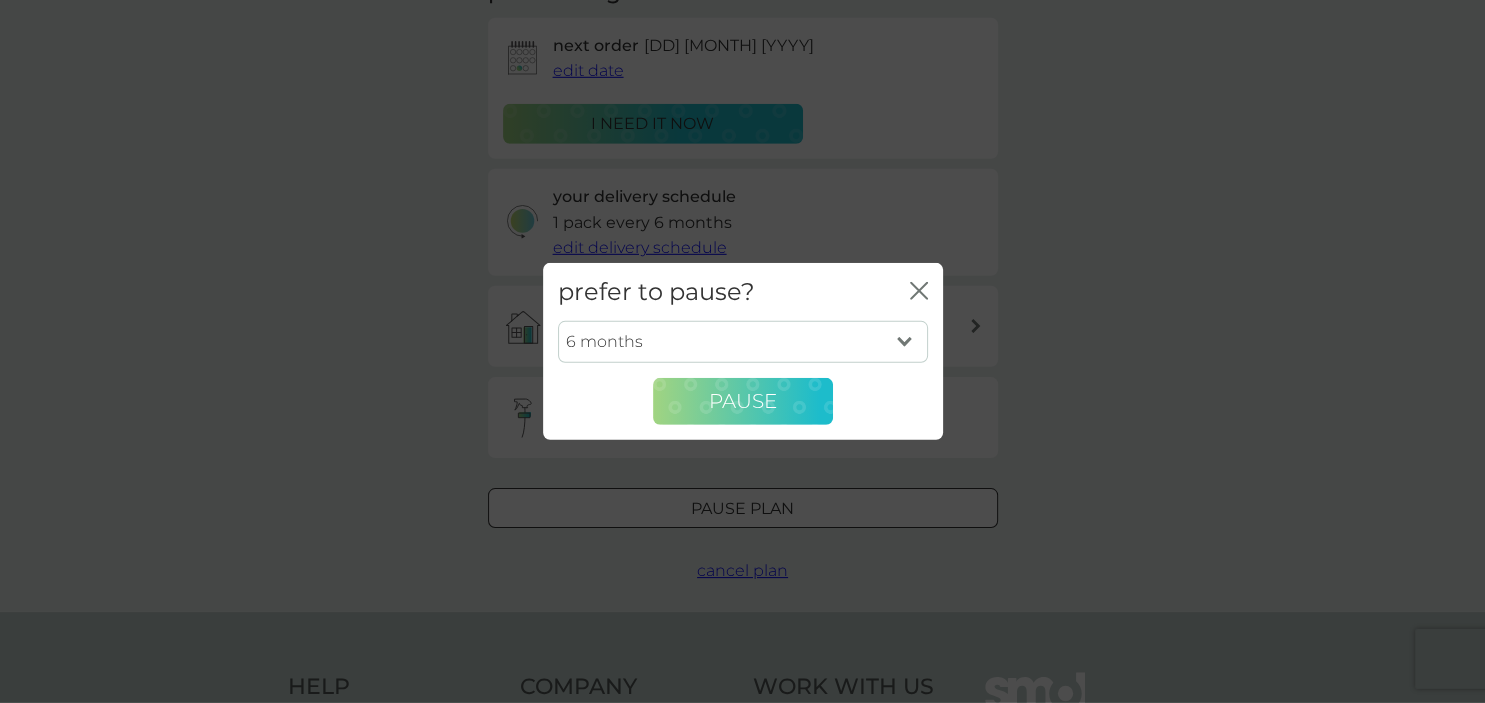 click on "Pause" at bounding box center [743, 402] 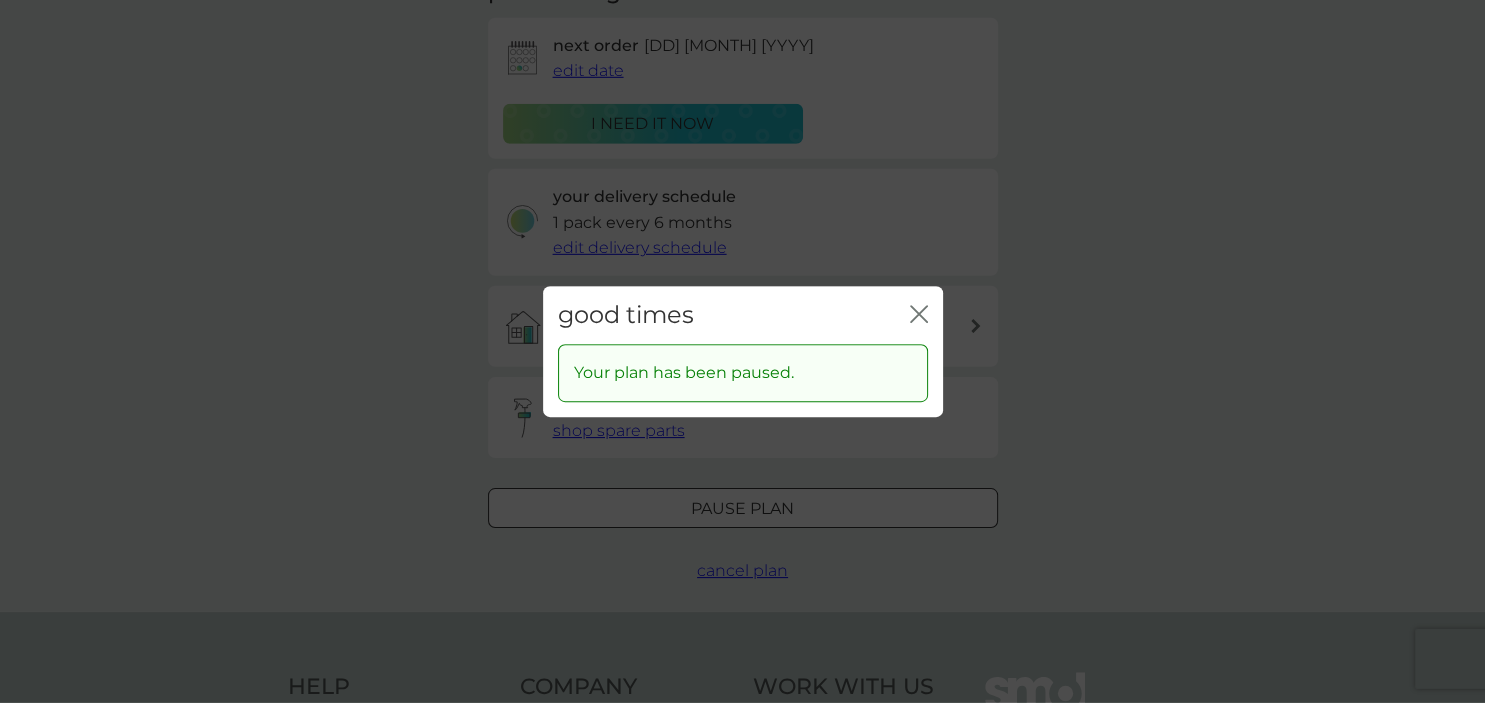 click on "good times close" at bounding box center [743, 315] 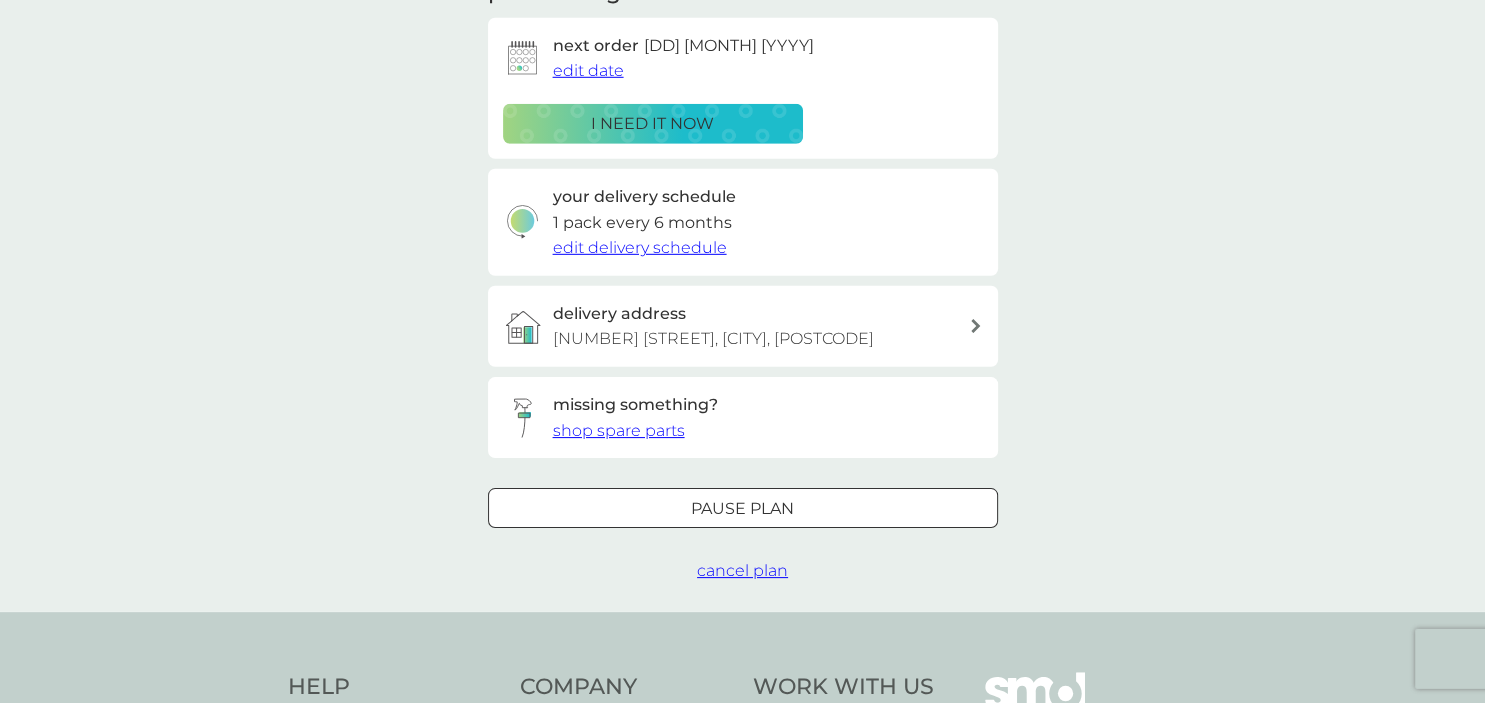 scroll, scrollTop: 0, scrollLeft: 0, axis: both 